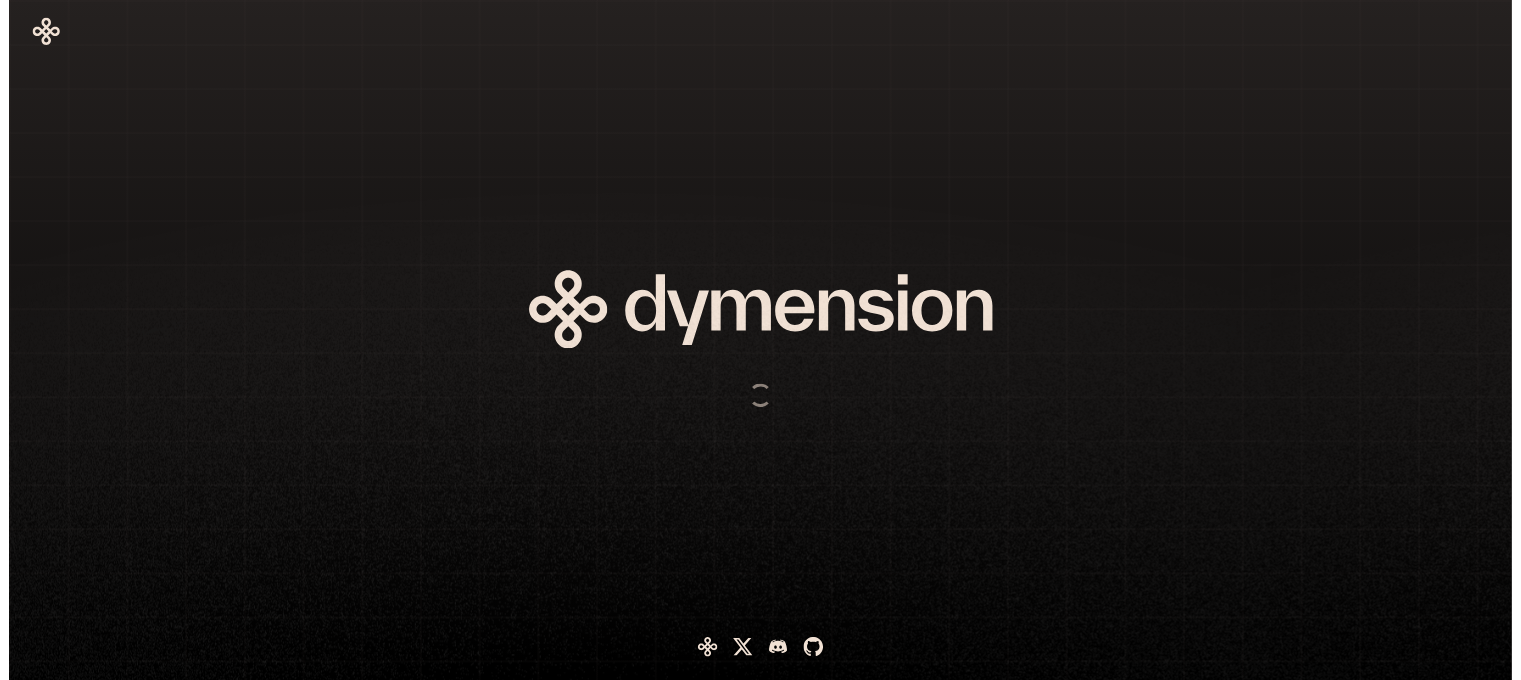 scroll, scrollTop: 0, scrollLeft: 0, axis: both 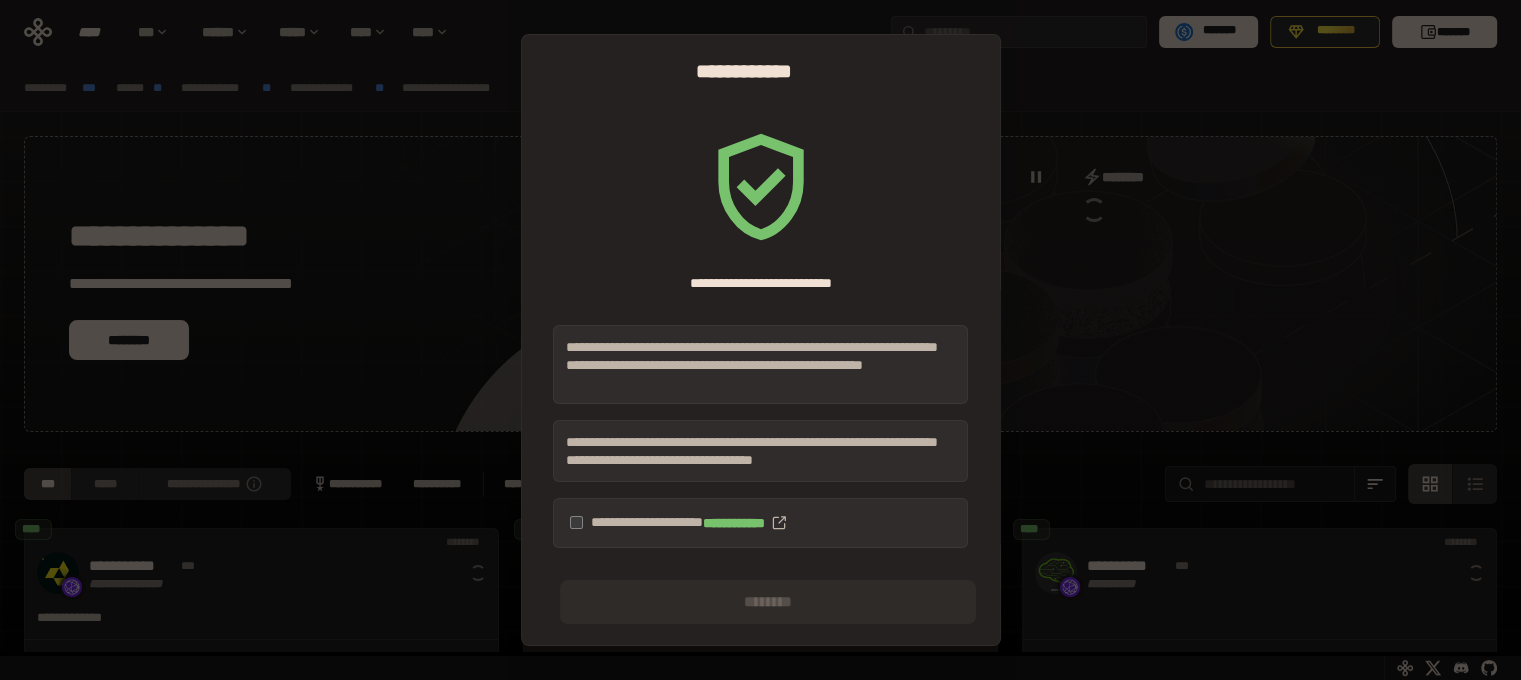 click on "**********" at bounding box center (761, 523) 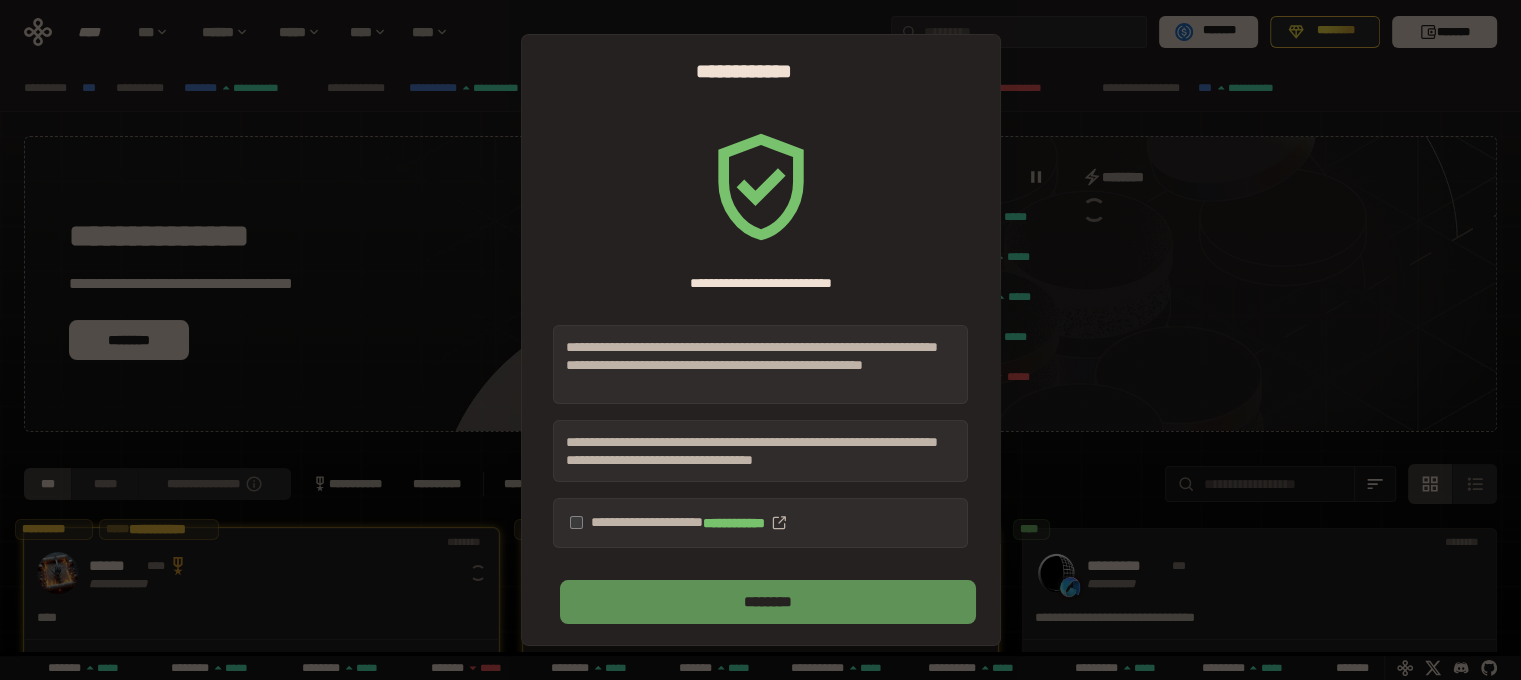 click on "********" at bounding box center (767, 602) 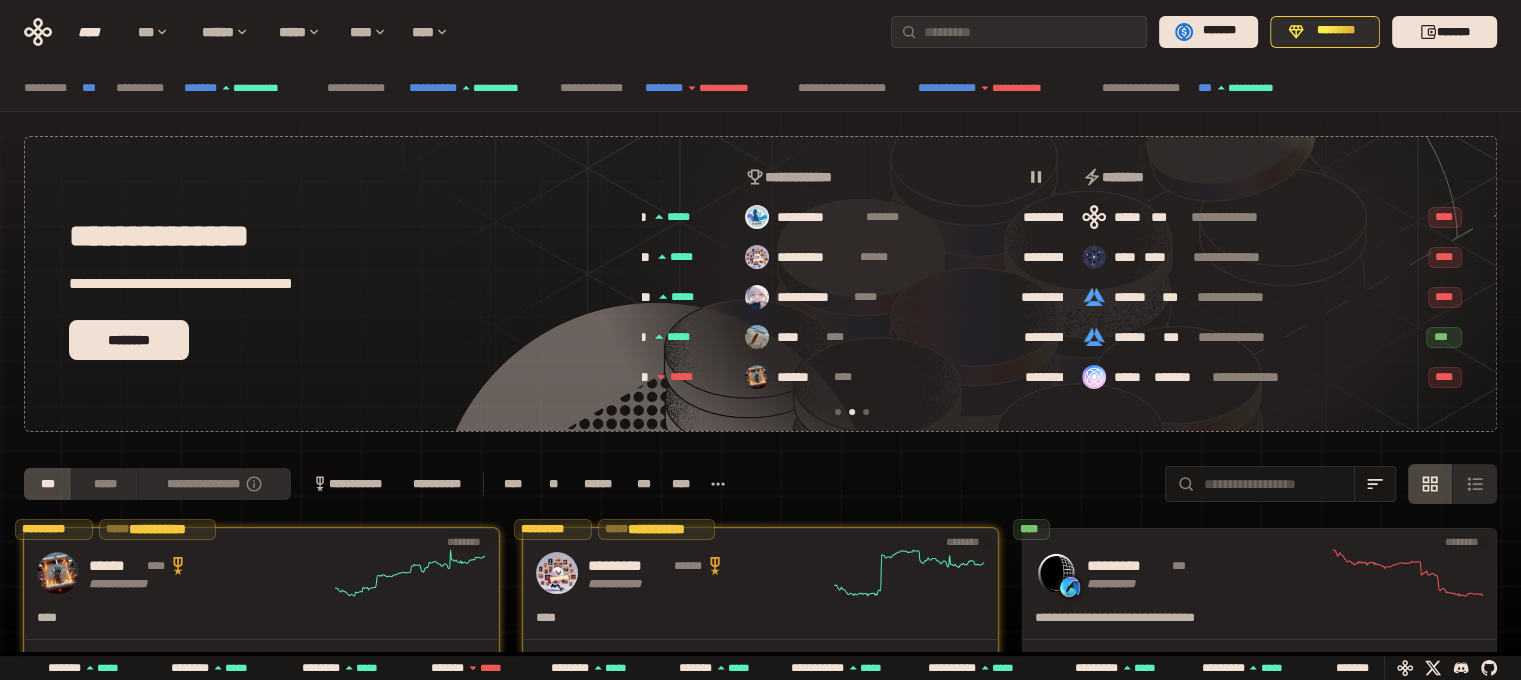 scroll, scrollTop: 0, scrollLeft: 436, axis: horizontal 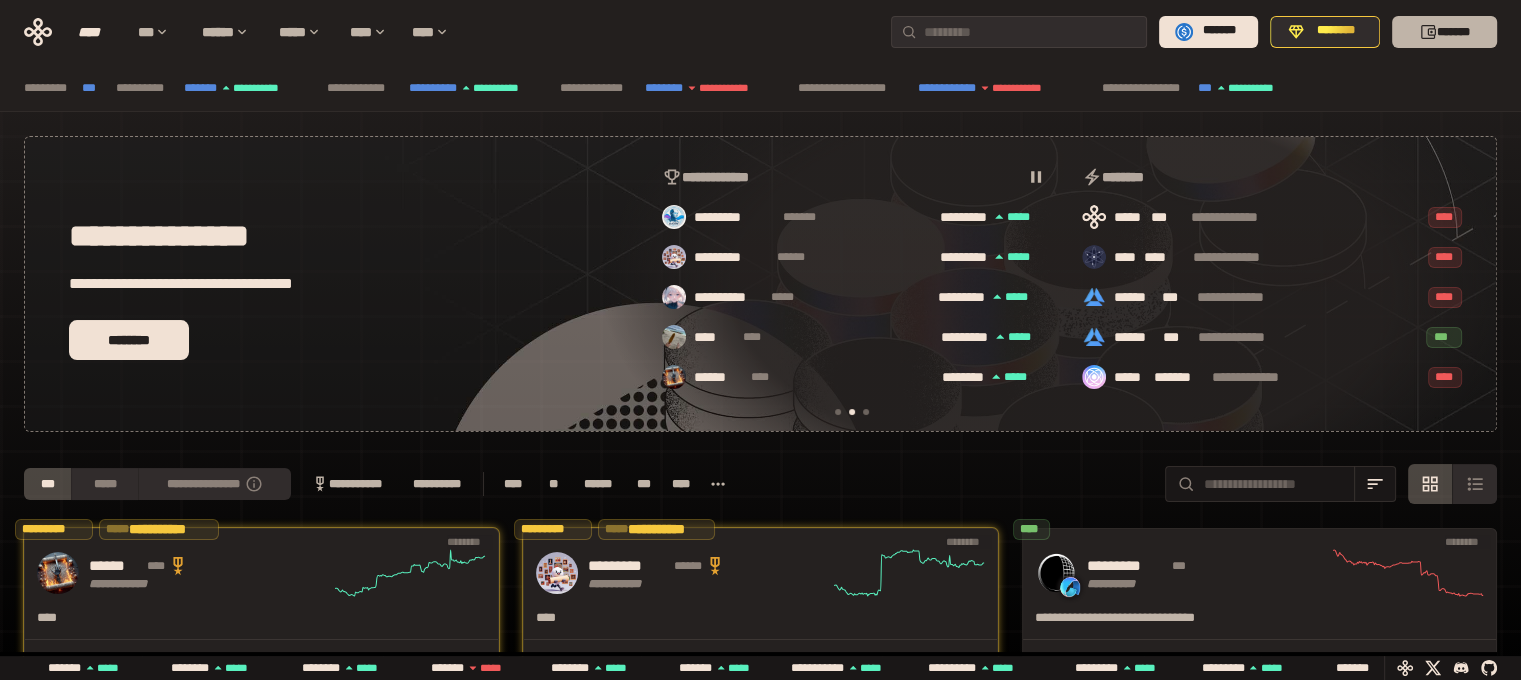 click 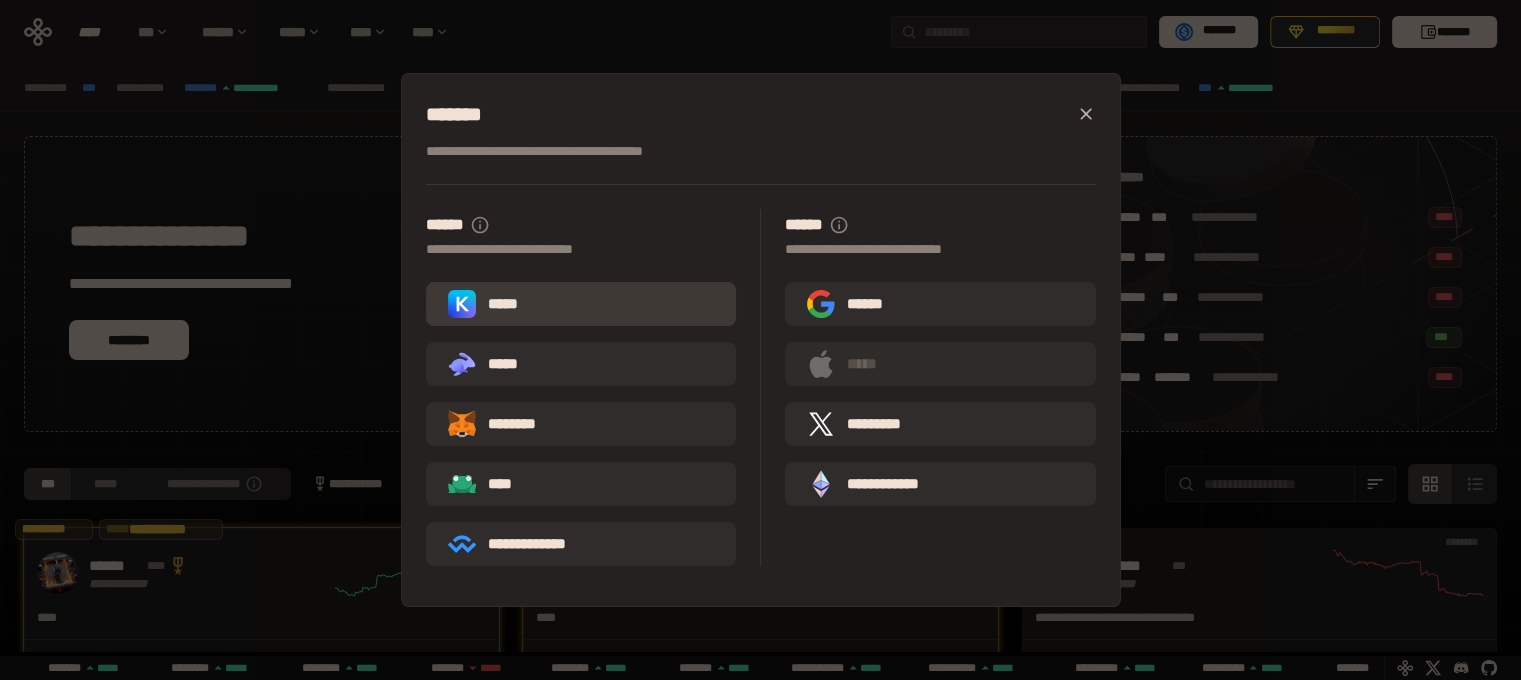 click on "*****" at bounding box center [581, 304] 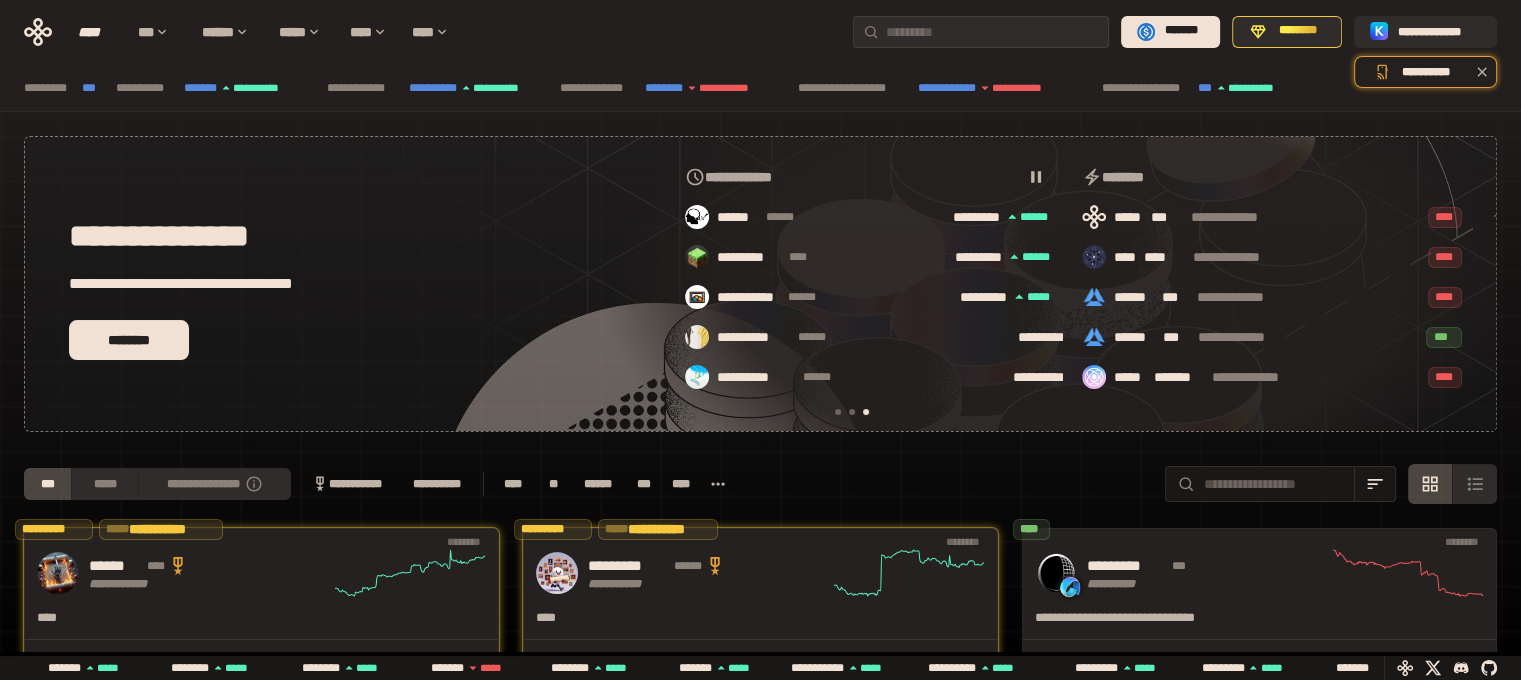 scroll, scrollTop: 0, scrollLeft: 856, axis: horizontal 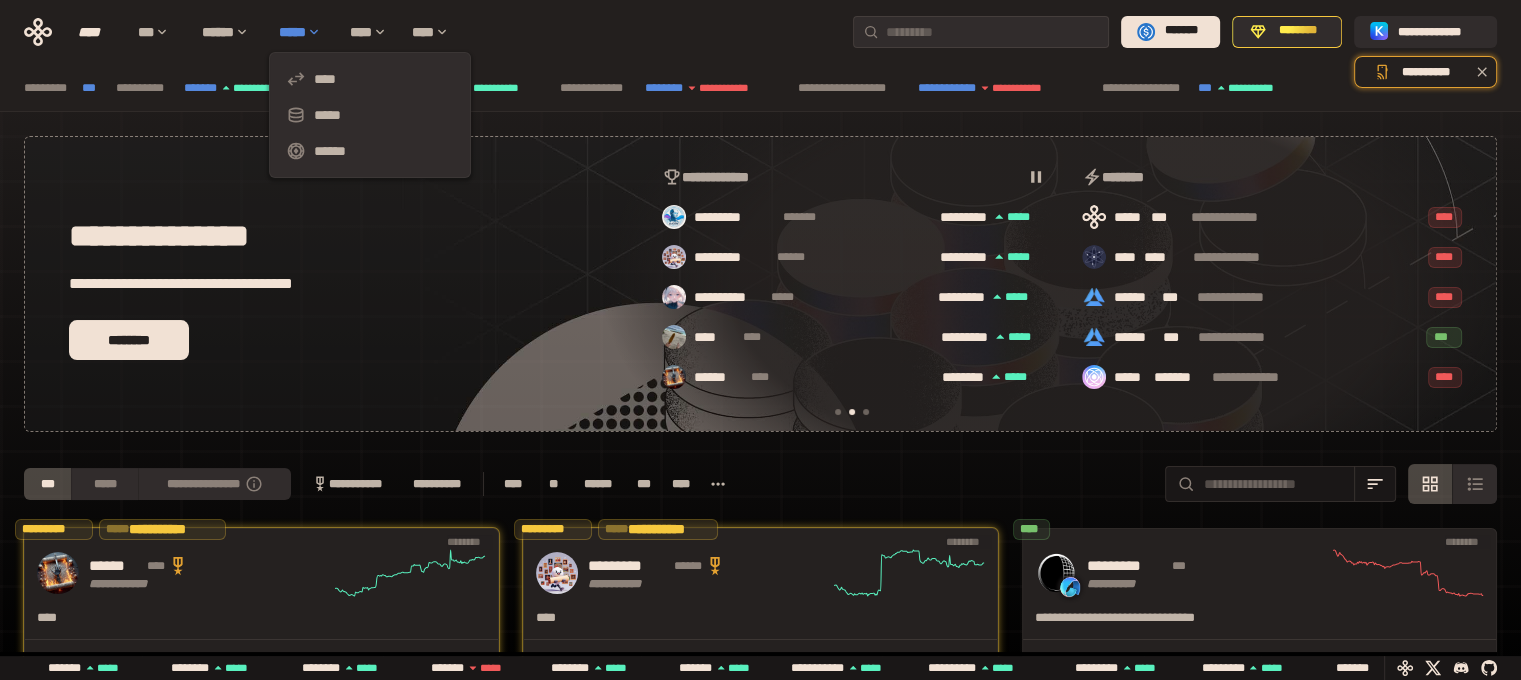 click on "*****" at bounding box center (304, 32) 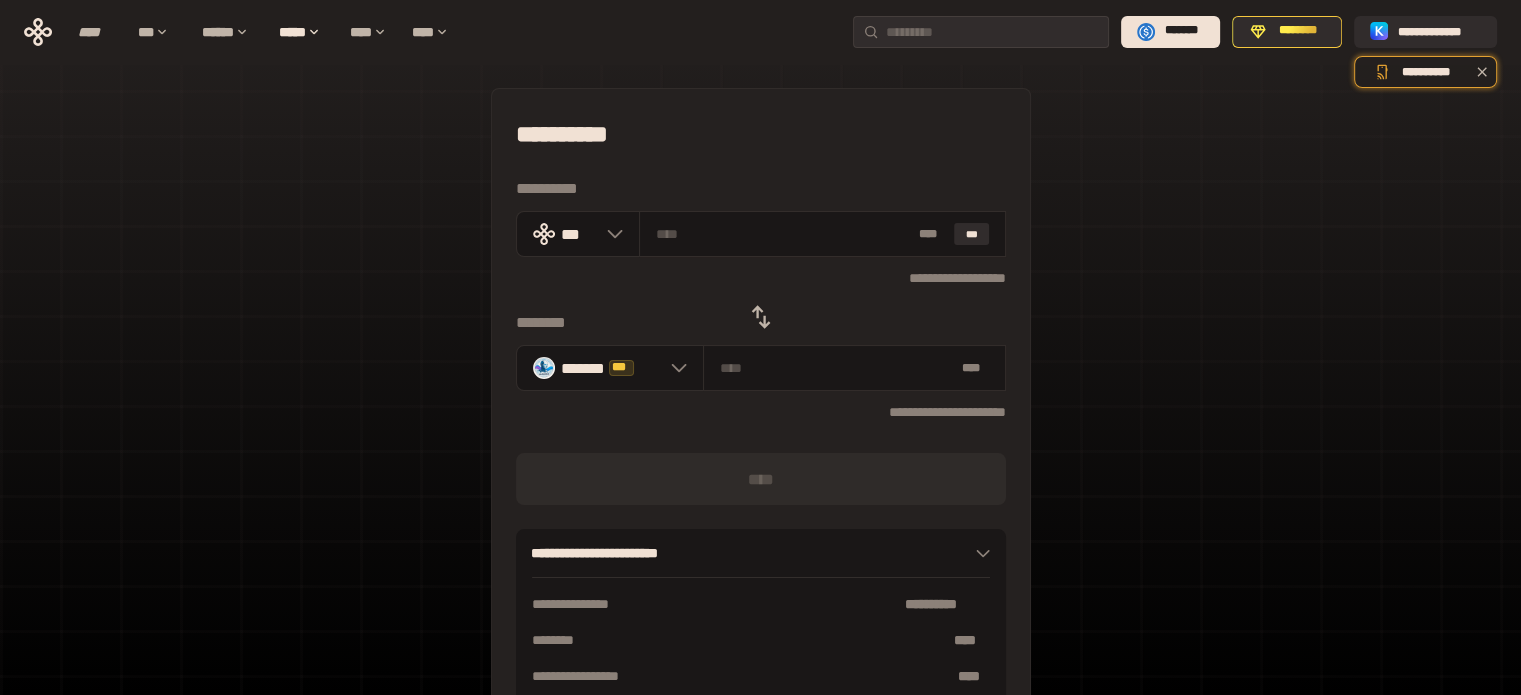 click 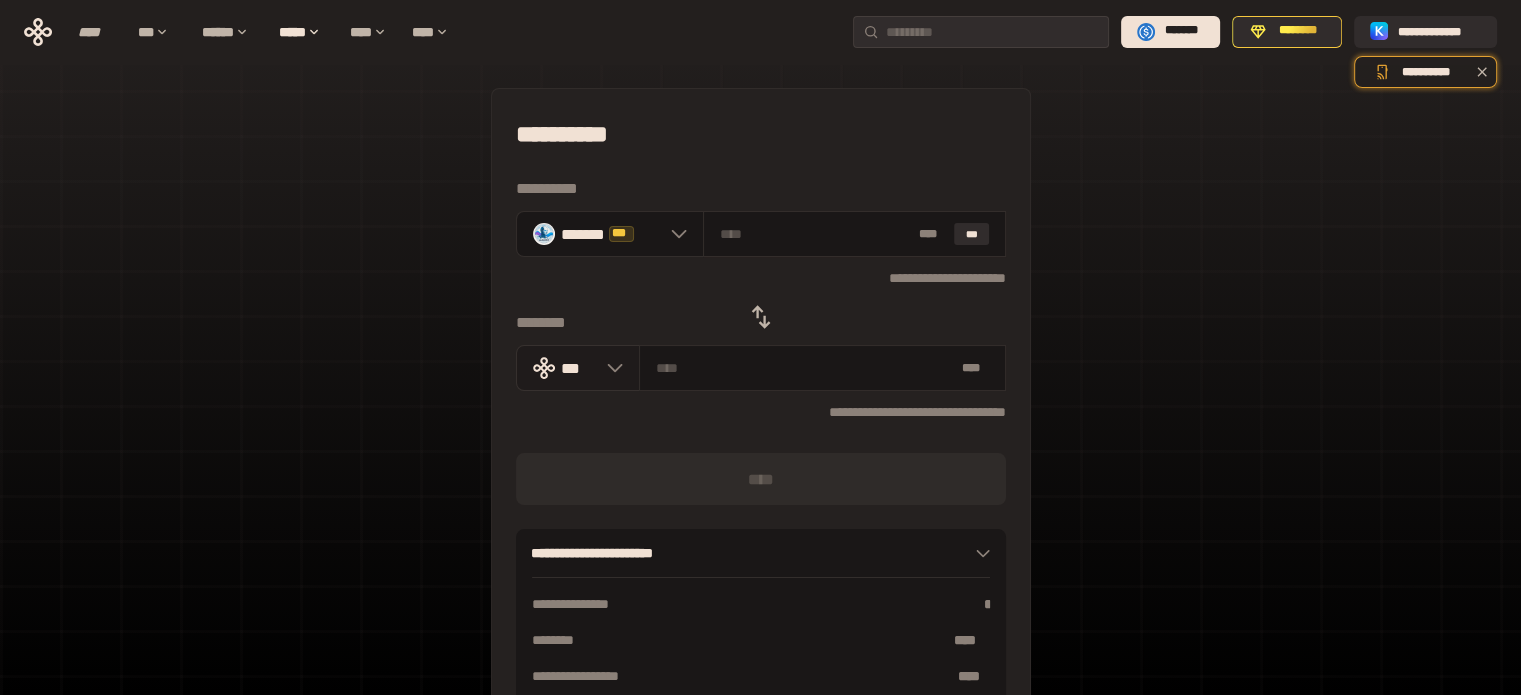 click 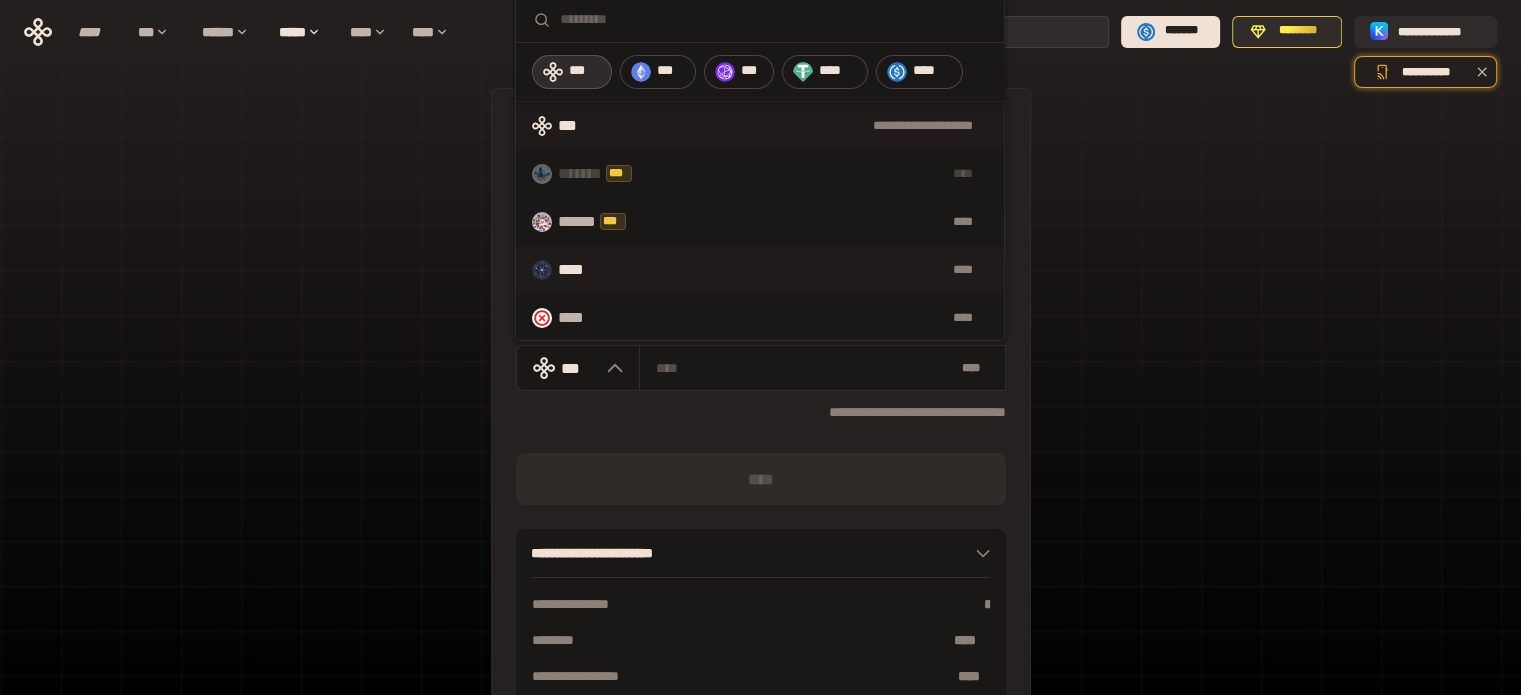 click on "****" at bounding box center [801, 270] 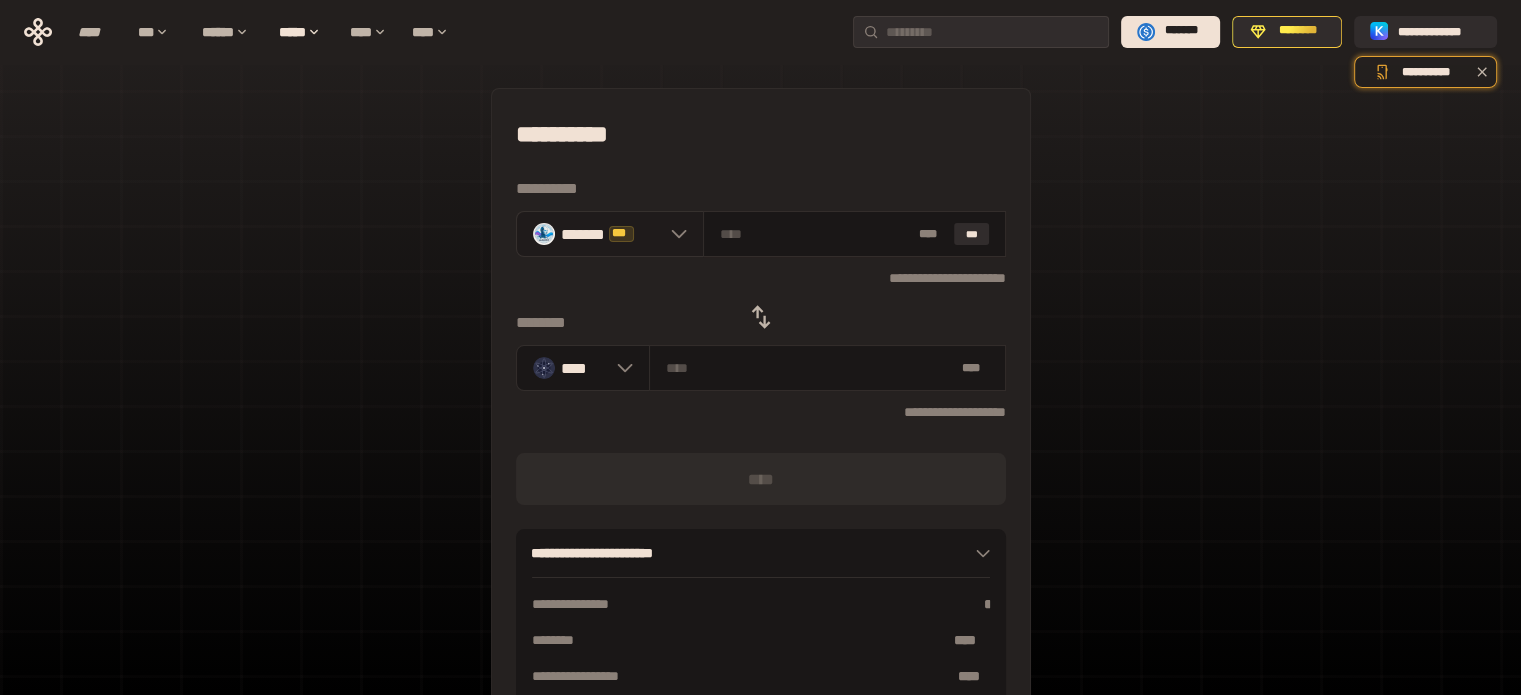 click 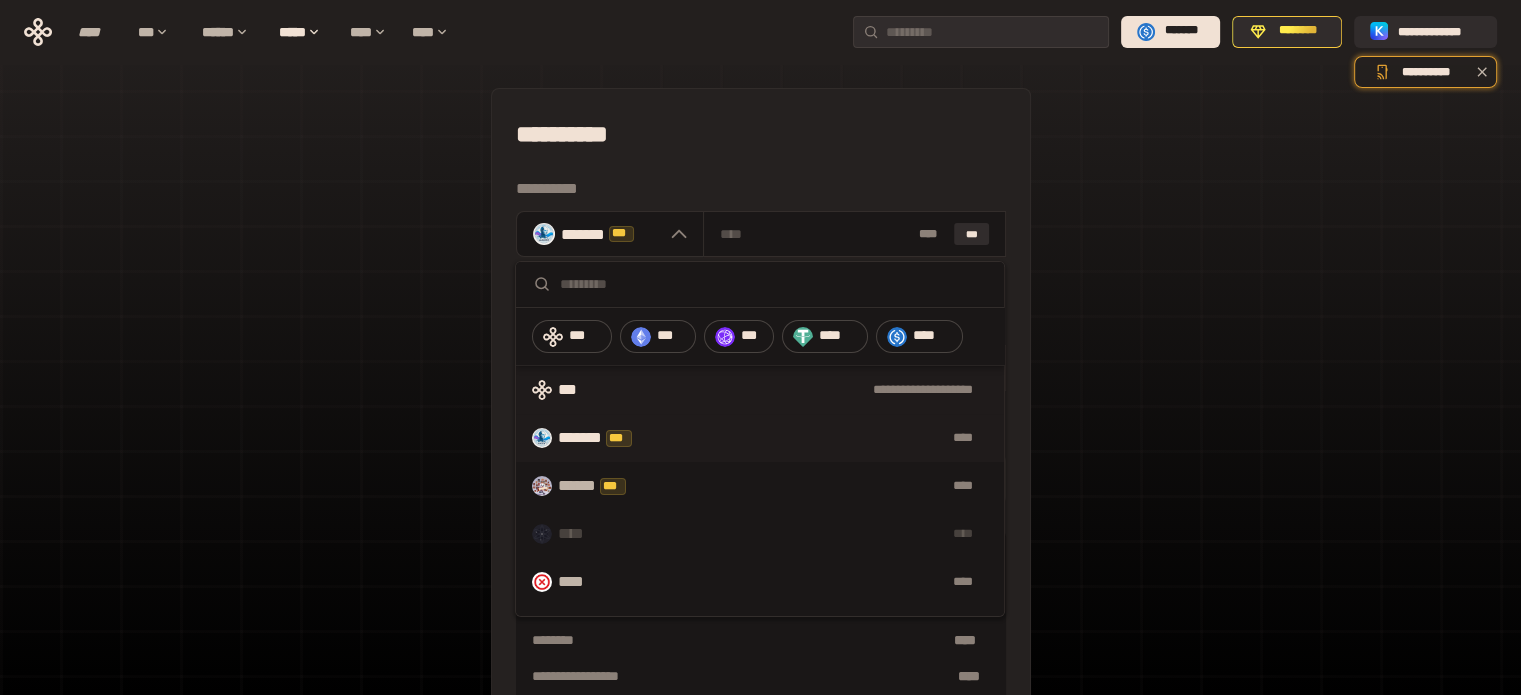 click on "**********" at bounding box center [796, 390] 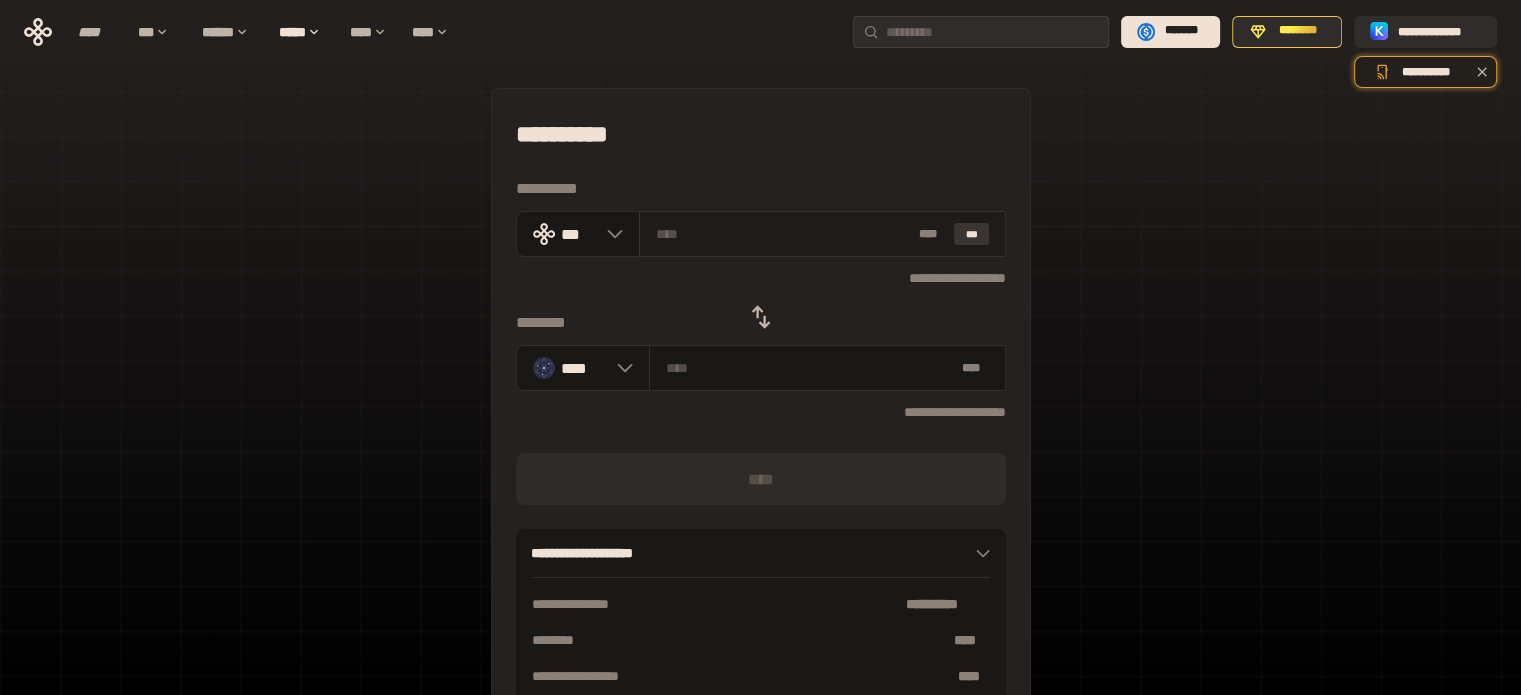 click on "***" at bounding box center [972, 234] 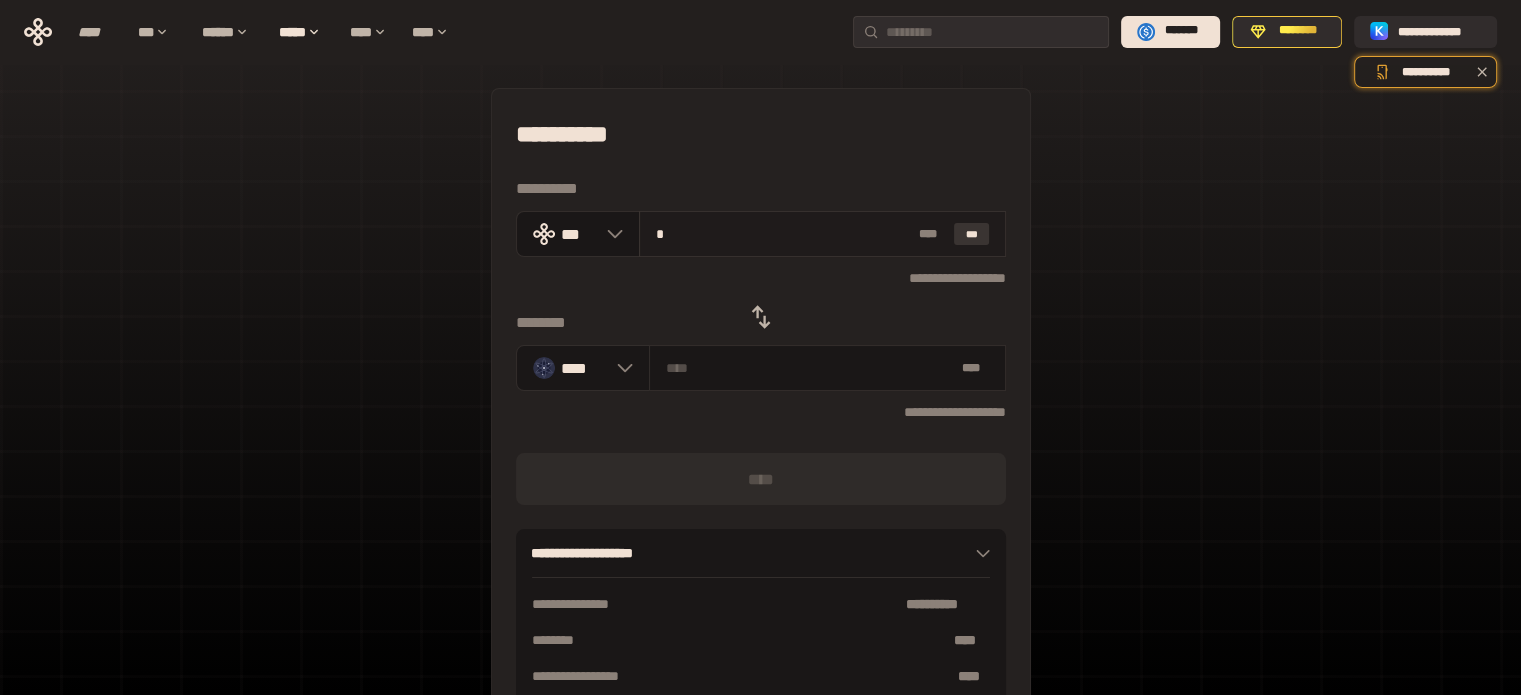 type 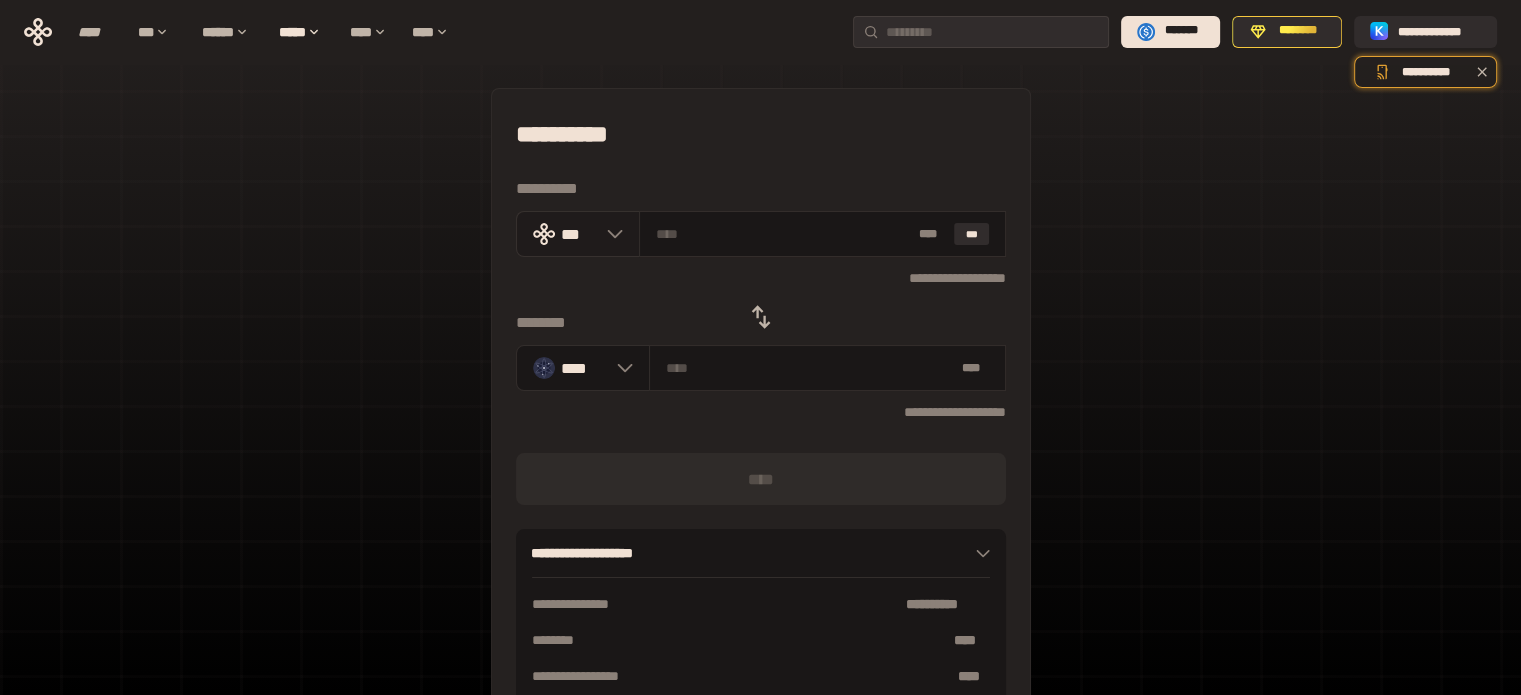 click 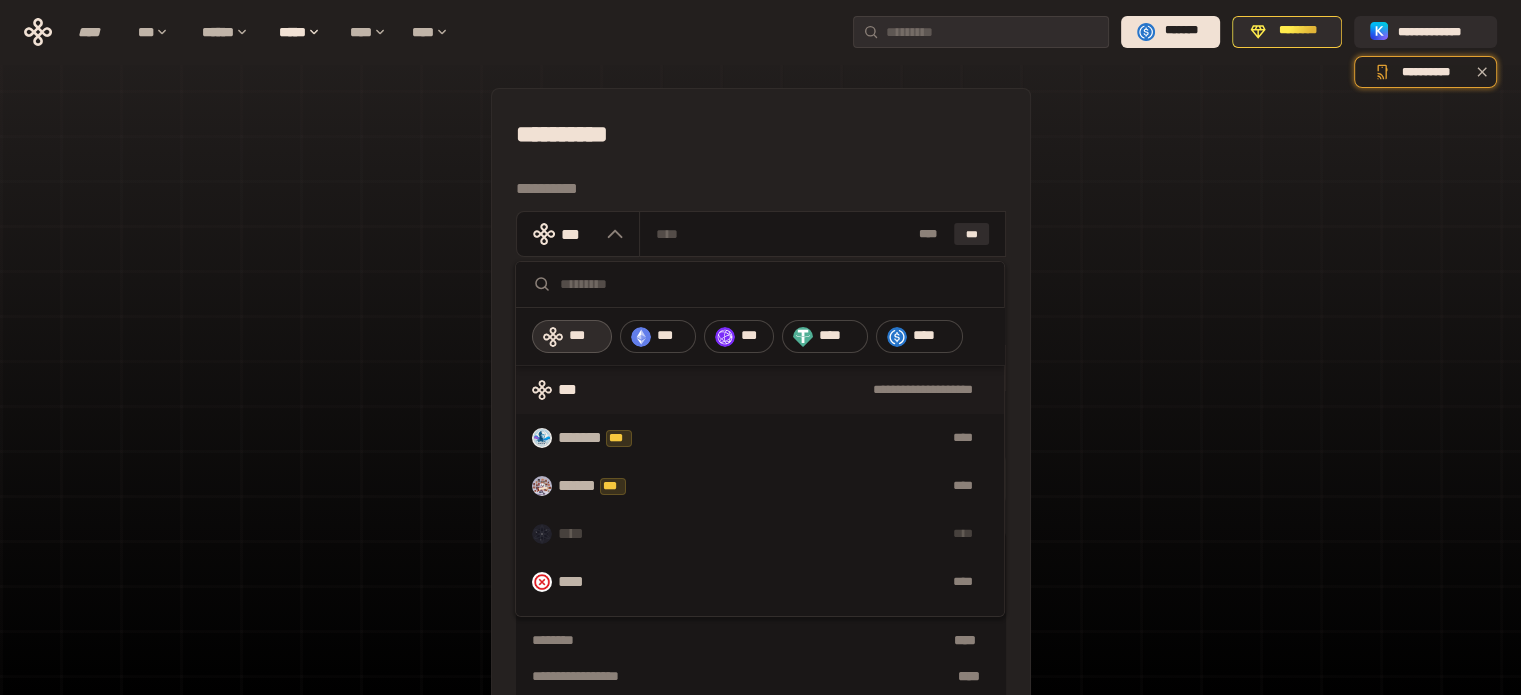 click on "**********" at bounding box center [796, 390] 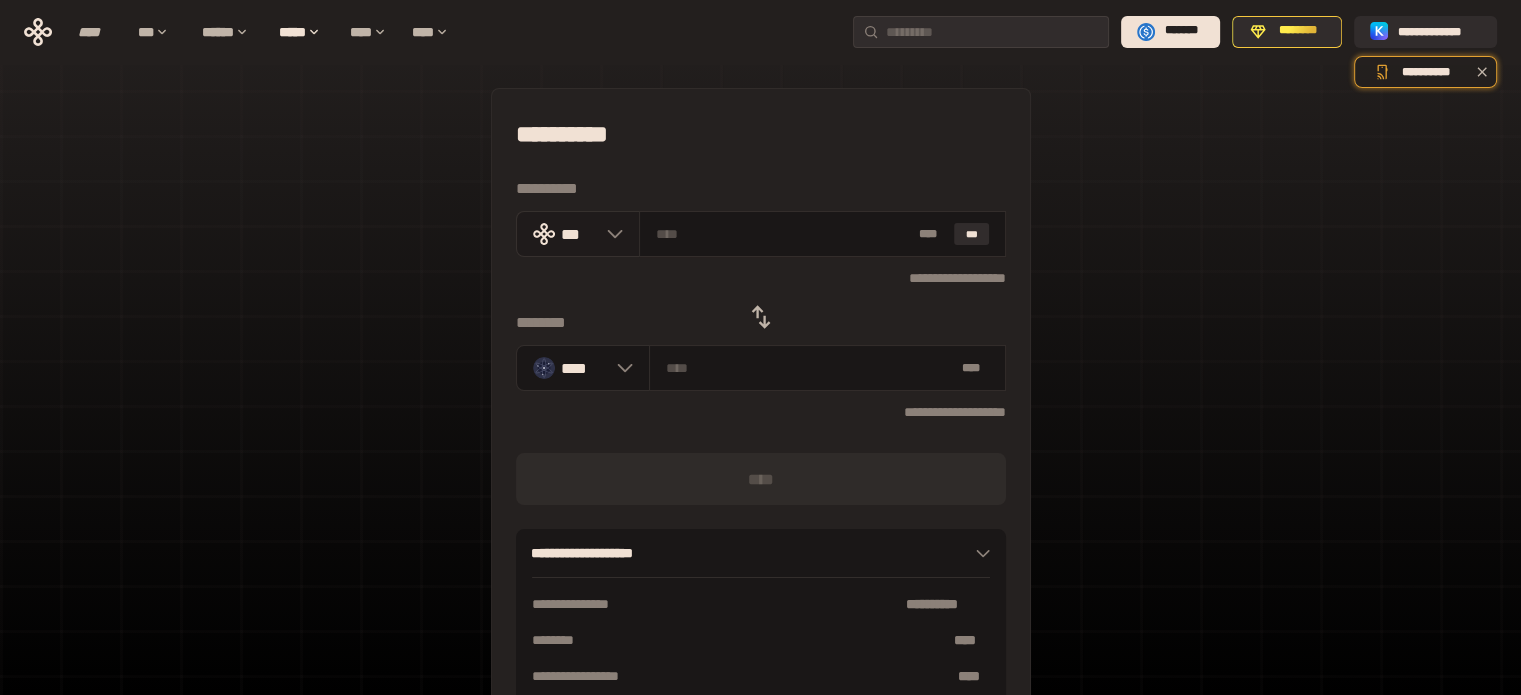click 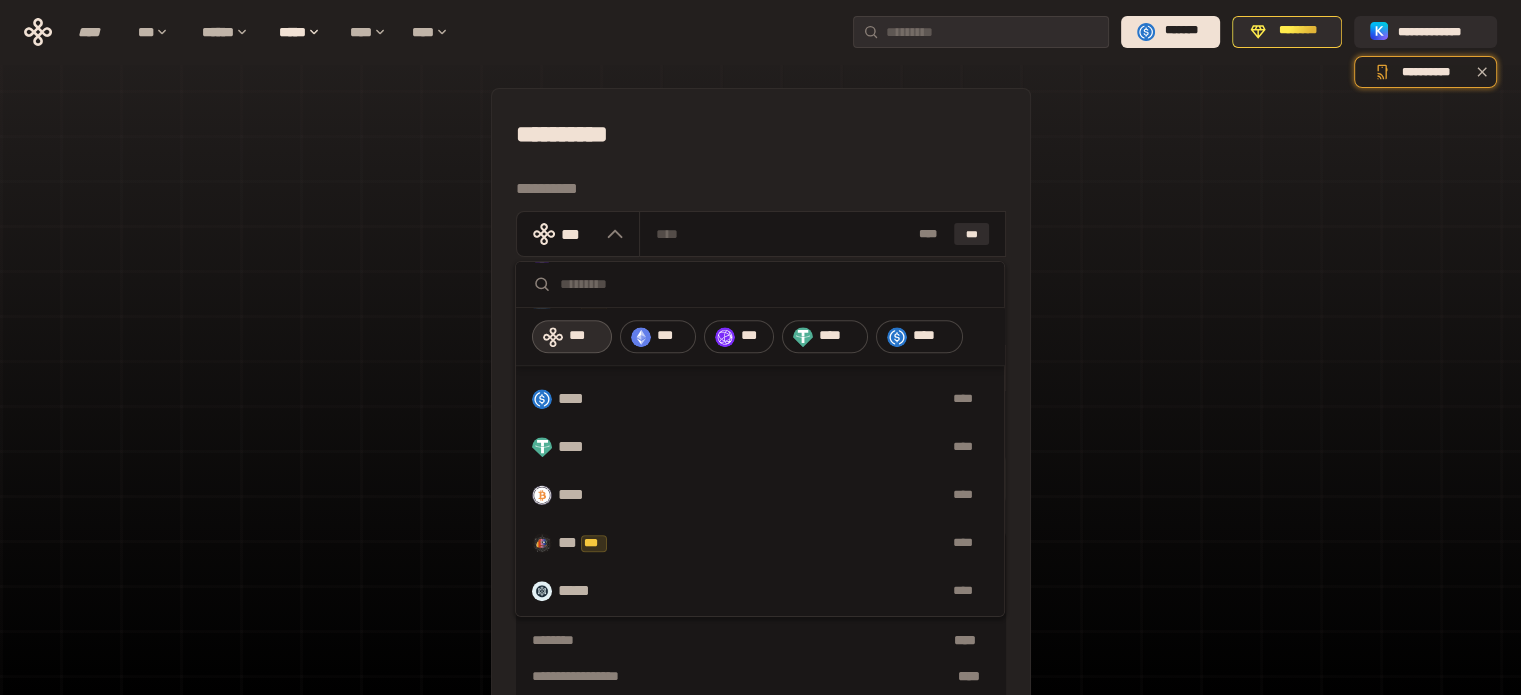 scroll, scrollTop: 1685, scrollLeft: 0, axis: vertical 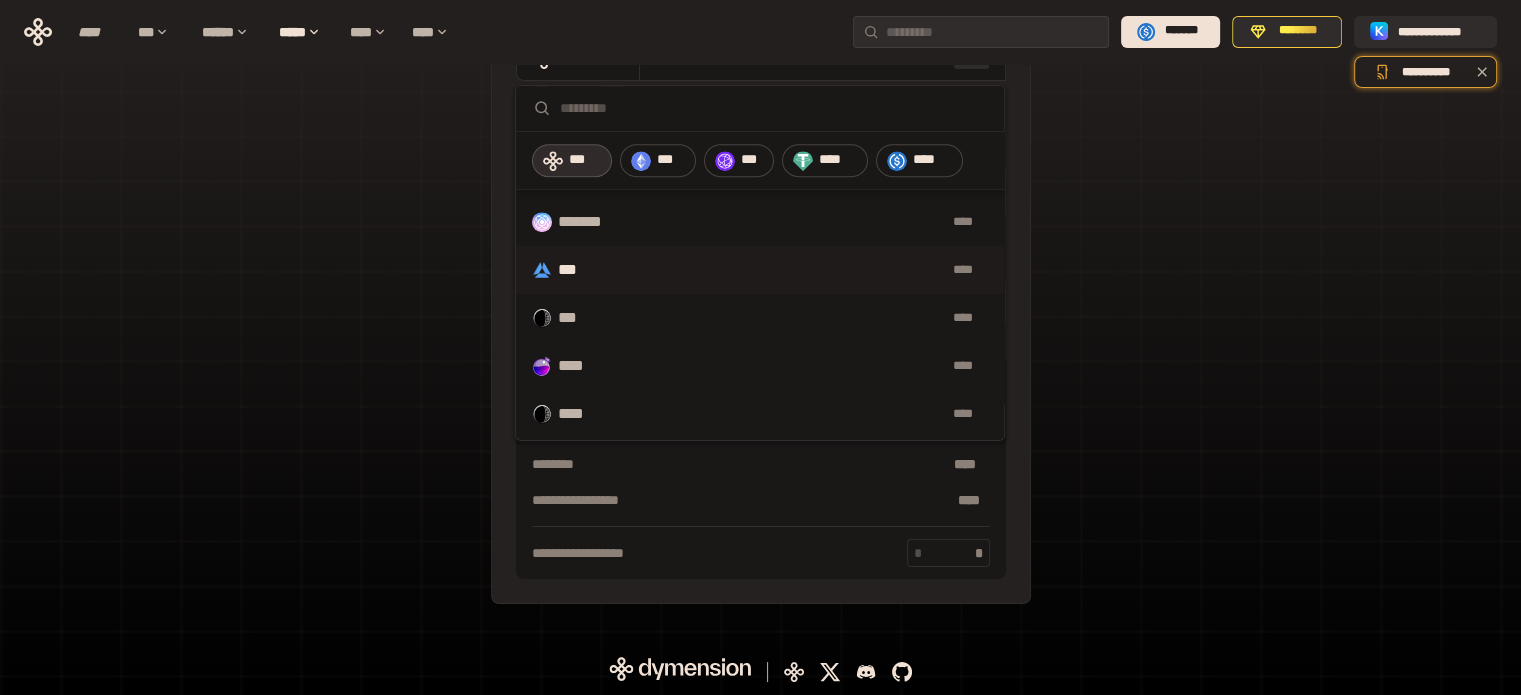 click on "****" at bounding box center [793, 270] 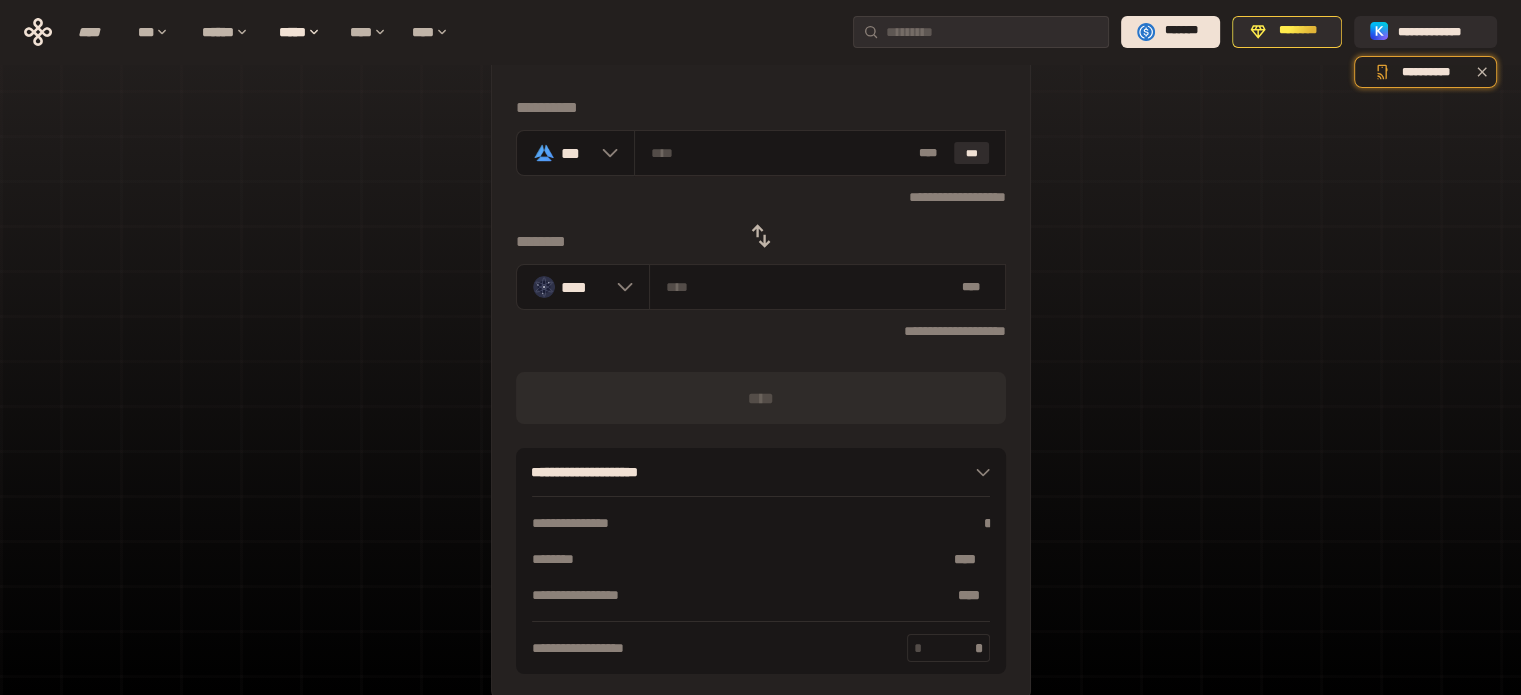 scroll, scrollTop: 0, scrollLeft: 0, axis: both 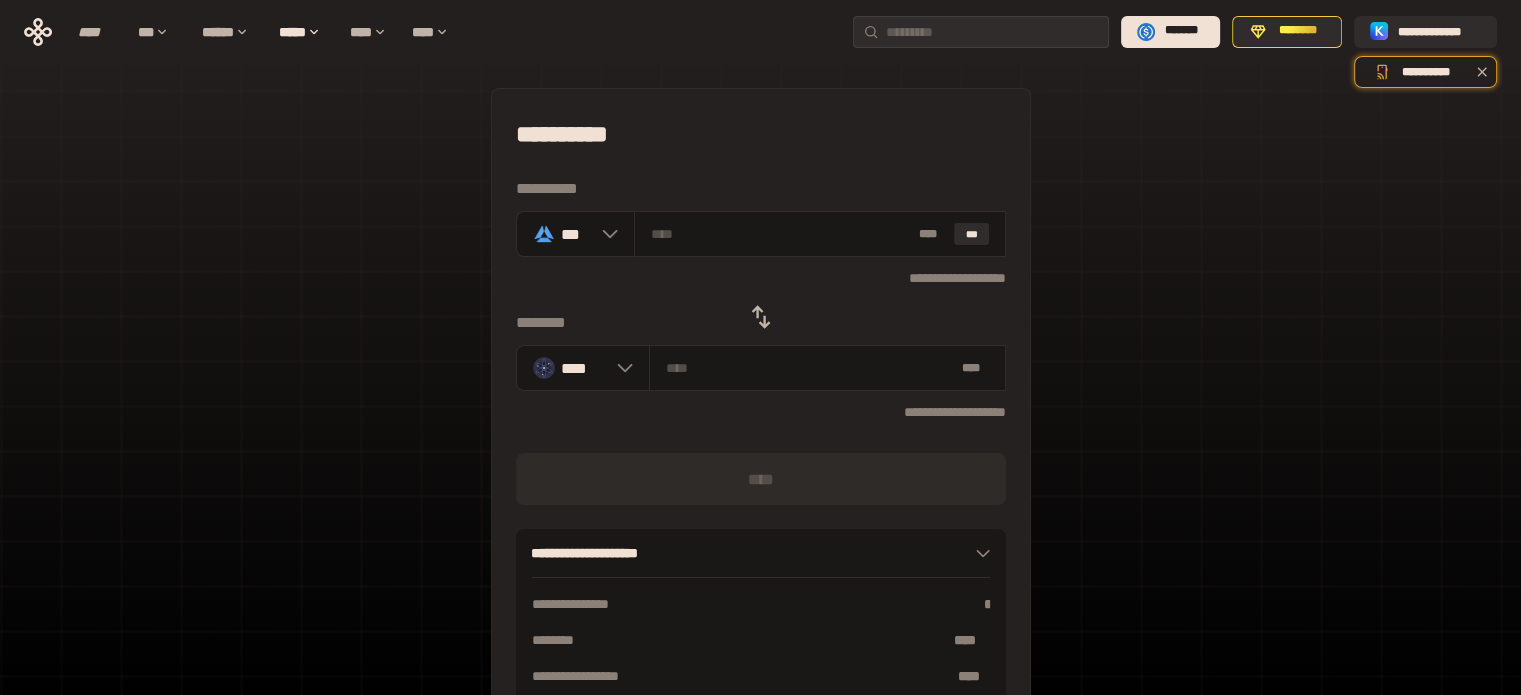 click on "[FIRST] [LAST] [PHONE] [EMAIL] [ADDRESS] [CITY] [STATE] [ZIP] [COUNTRY] [DATE] [TIME] [CREDIT_CARD] [EXPIRY] [CVV] [NAME_ON_CARD] [BILLING_ADDRESS] [BILLING_CITY] [BILLING_STATE] [BILLING_ZIP] [BILLING_COUNTRY]" at bounding box center (760, 444) 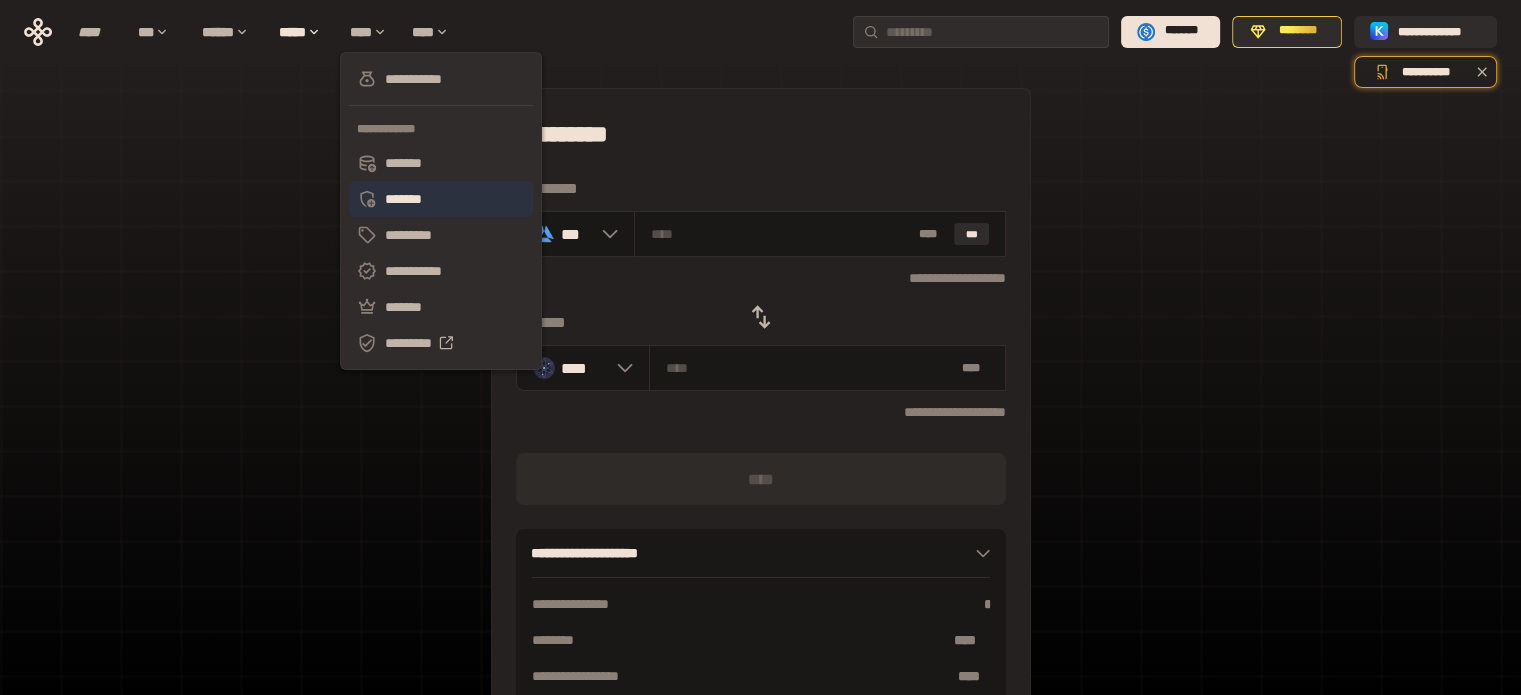 click on "*******" at bounding box center (441, 199) 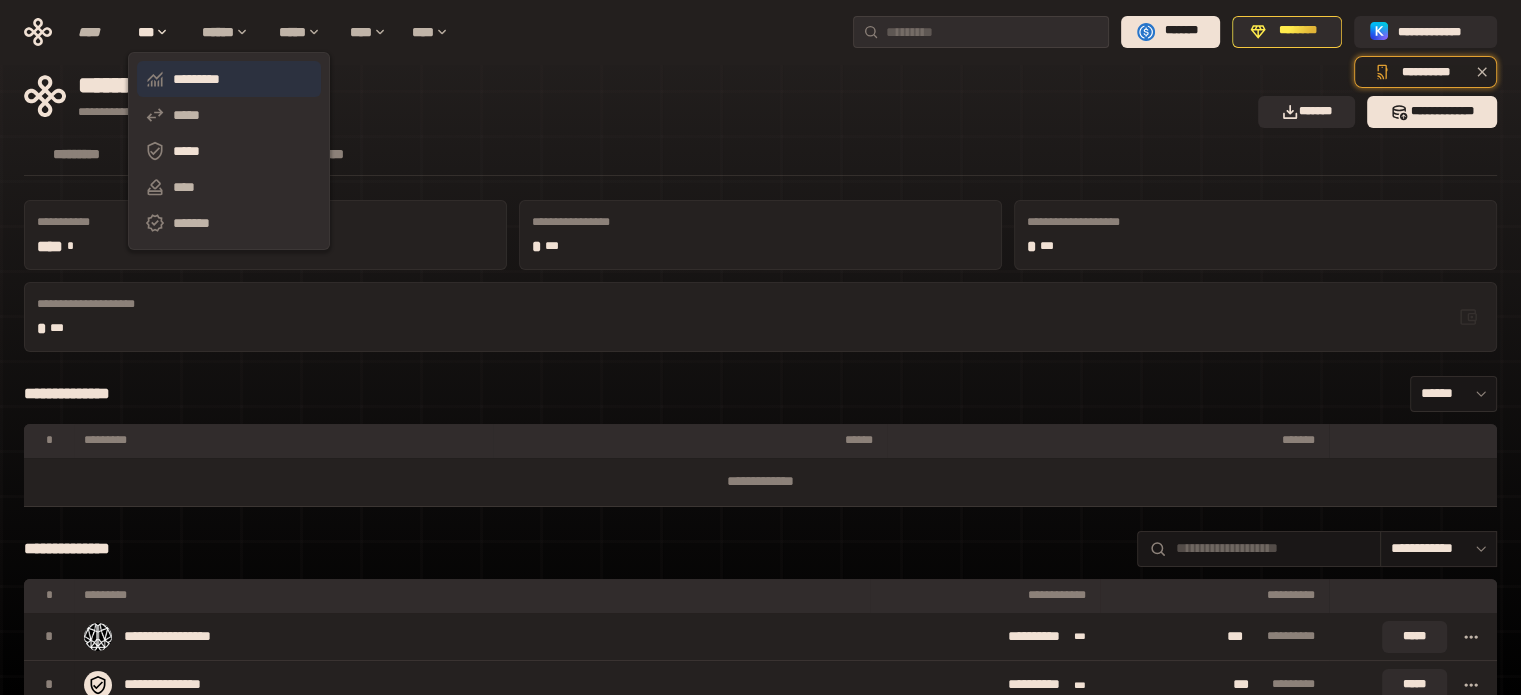 click on "*********" at bounding box center (229, 79) 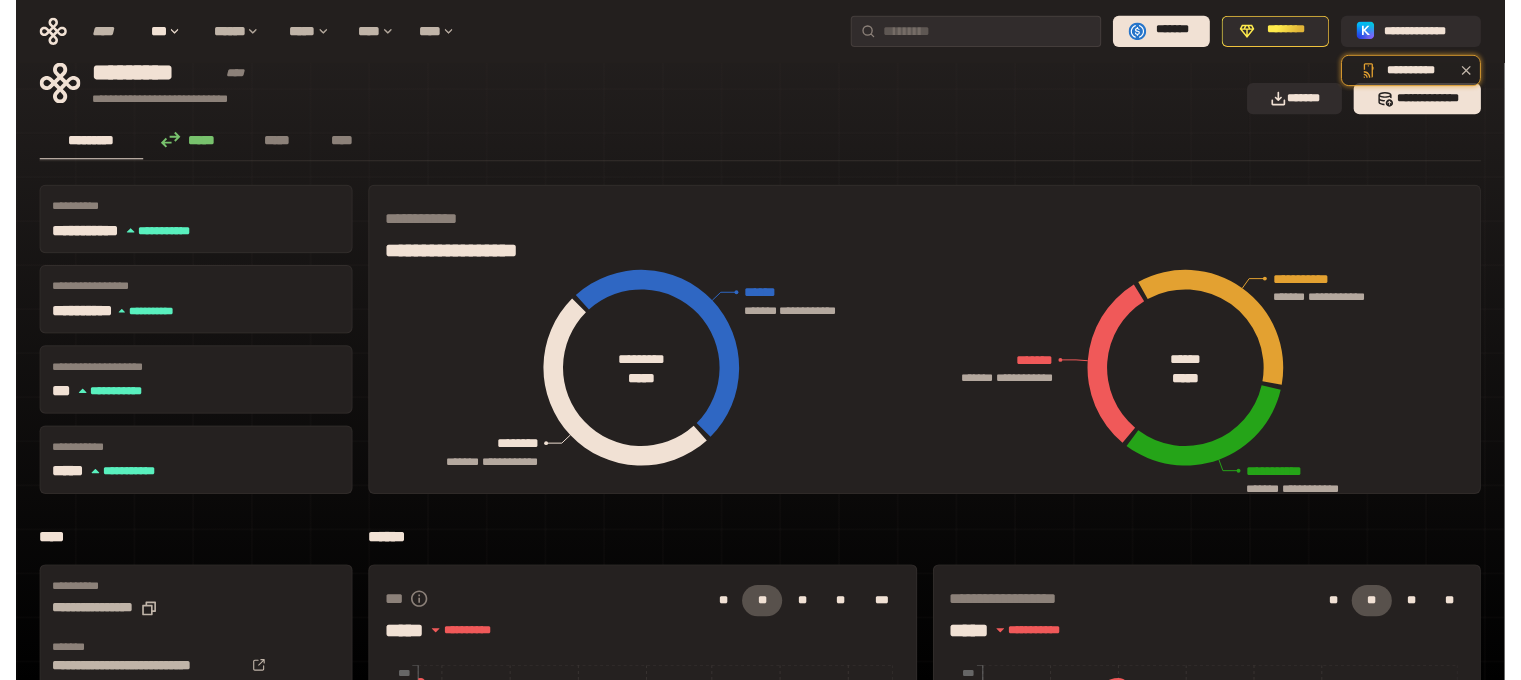 scroll, scrollTop: 0, scrollLeft: 0, axis: both 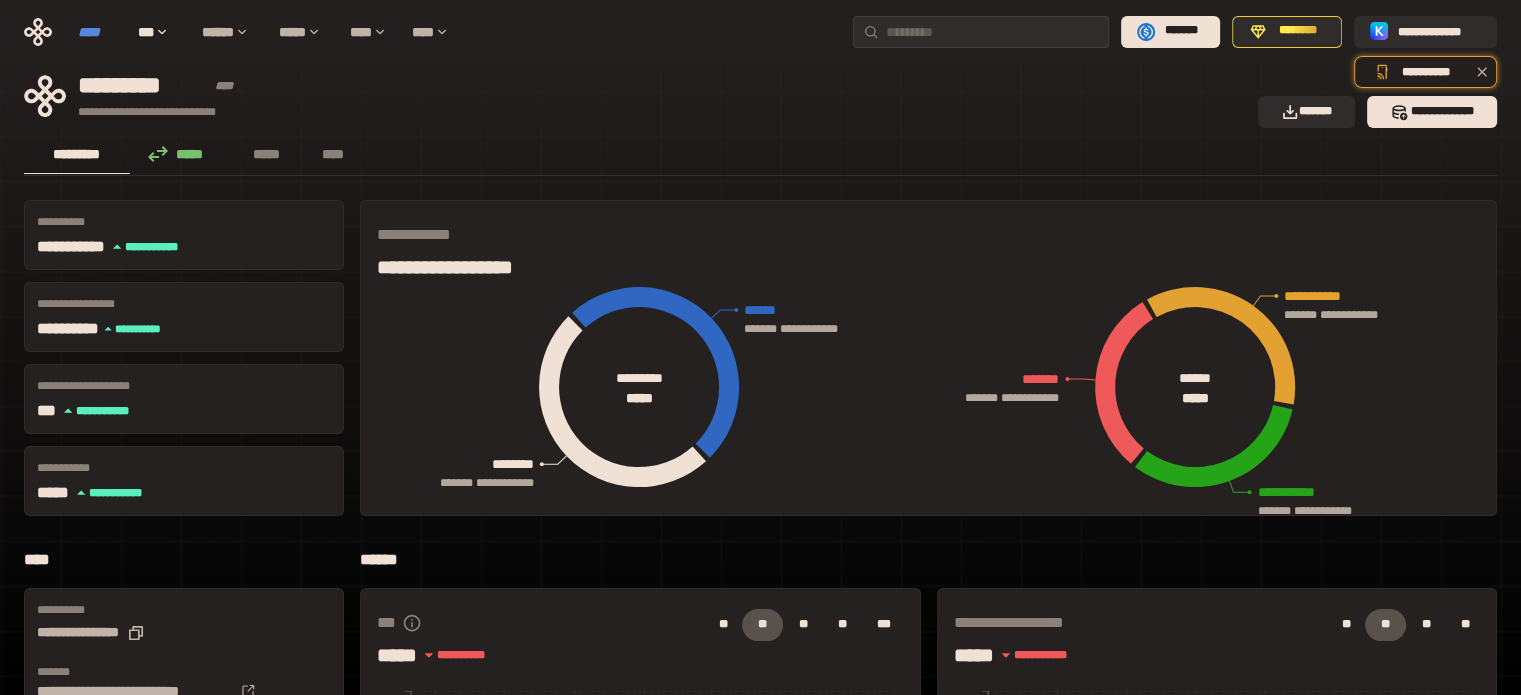 click on "****" at bounding box center [98, 32] 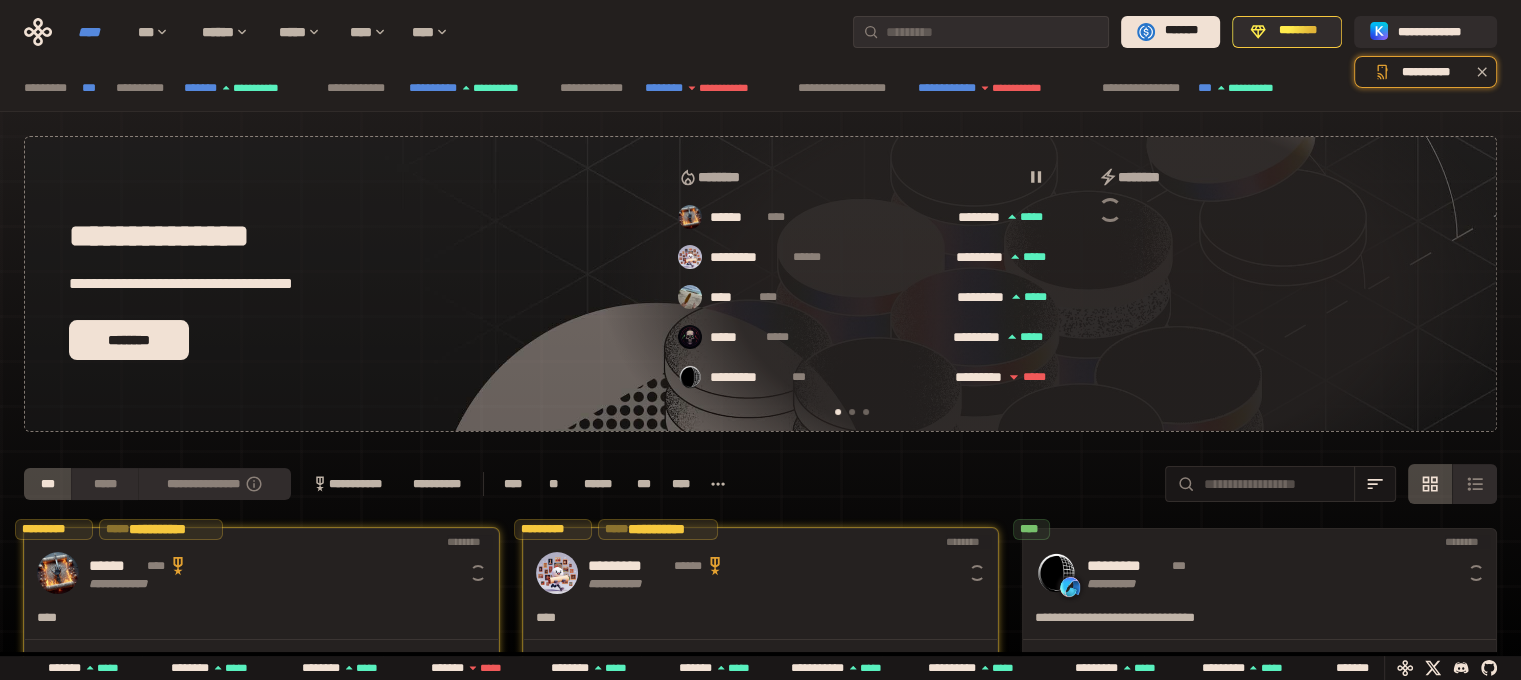 scroll, scrollTop: 0, scrollLeft: 16, axis: horizontal 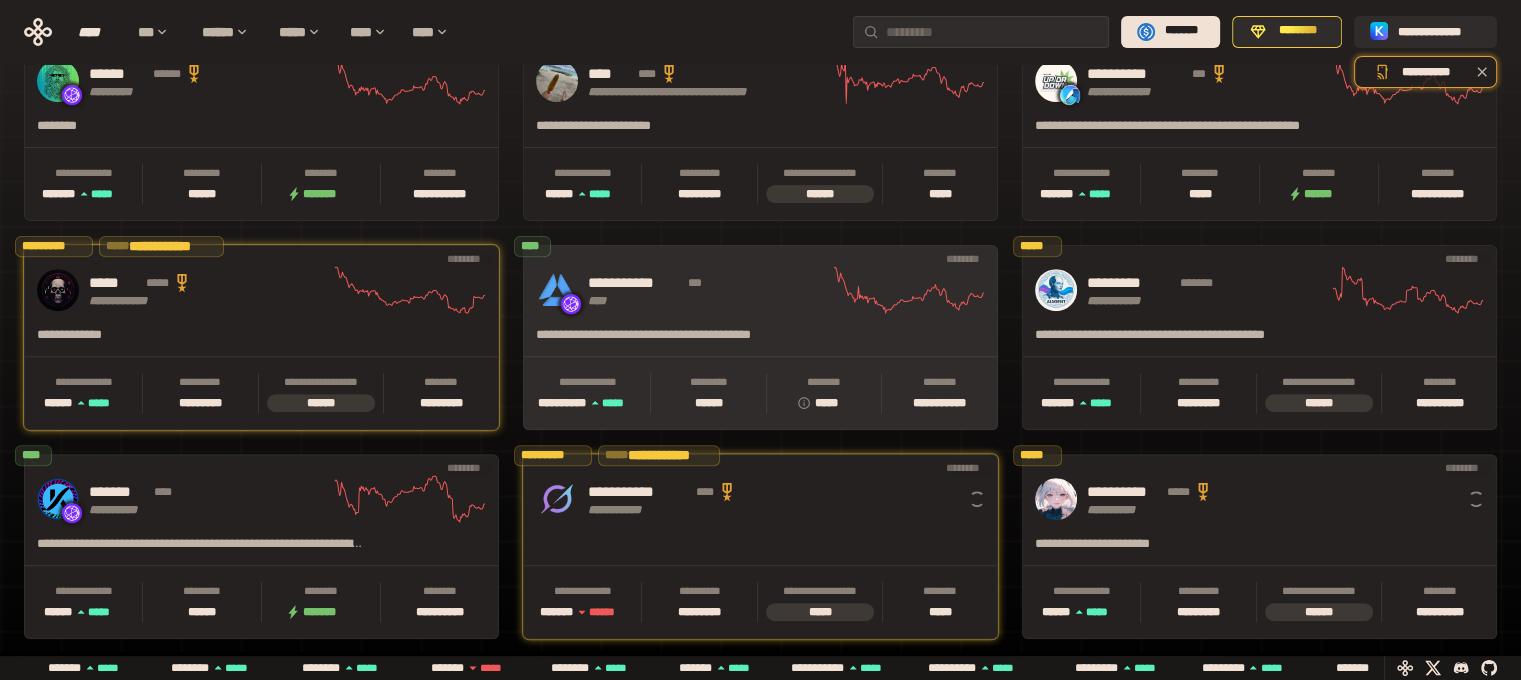 click on "**********" at bounding box center (708, 290) 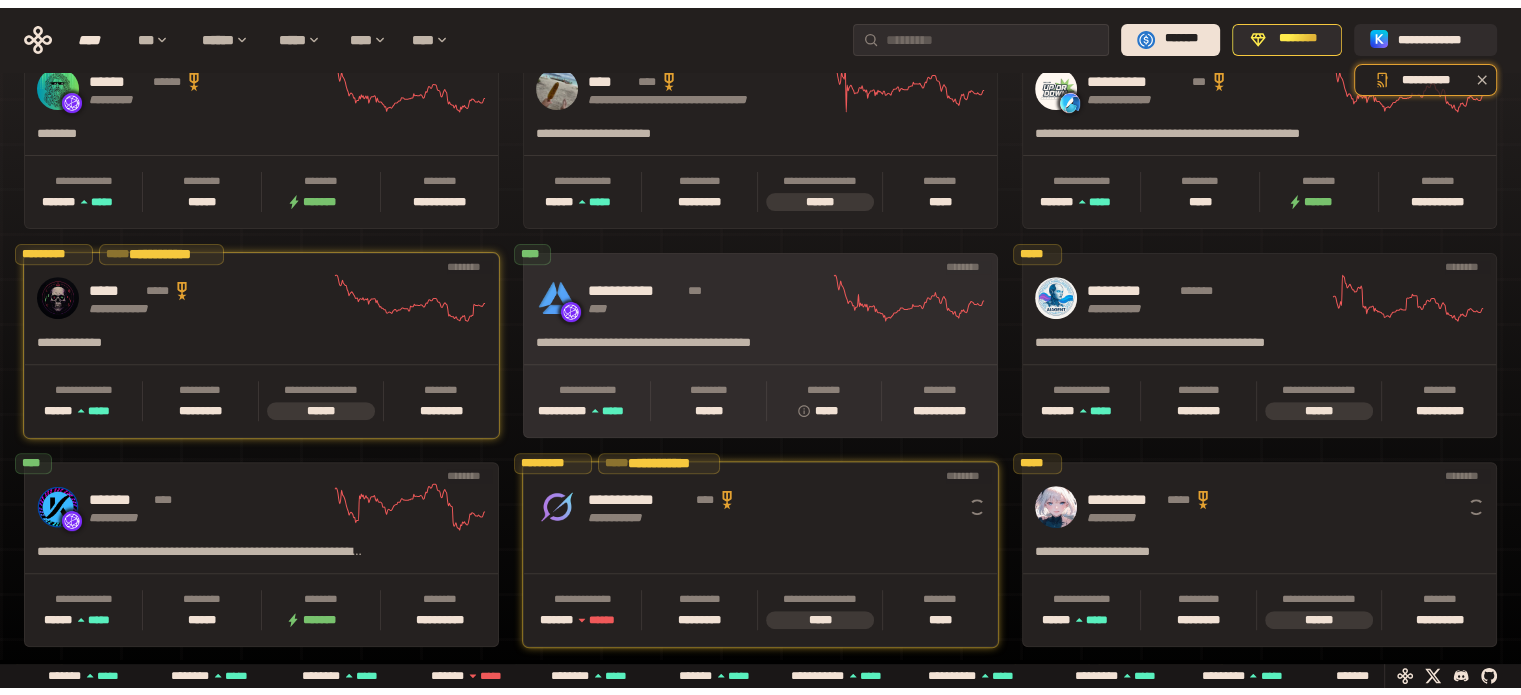 scroll, scrollTop: 0, scrollLeft: 0, axis: both 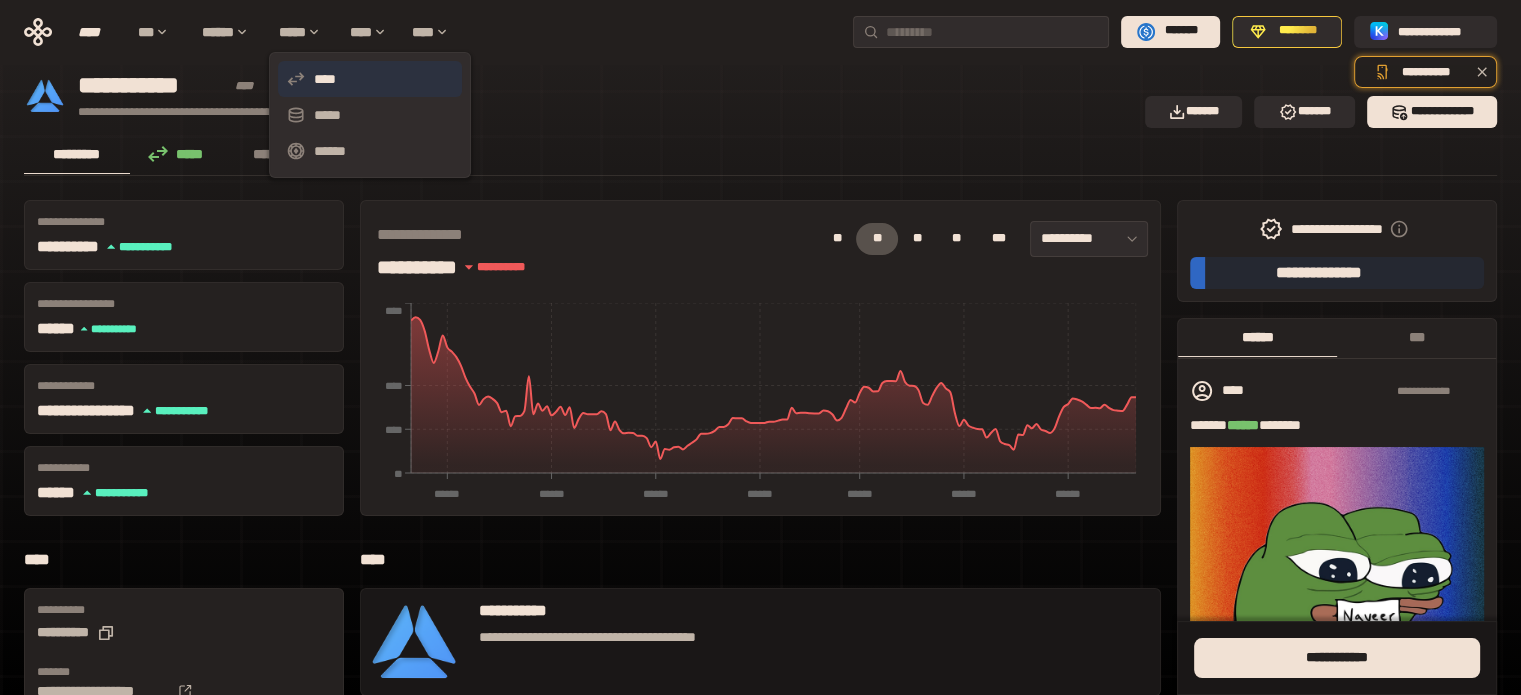 click on "****" at bounding box center (370, 79) 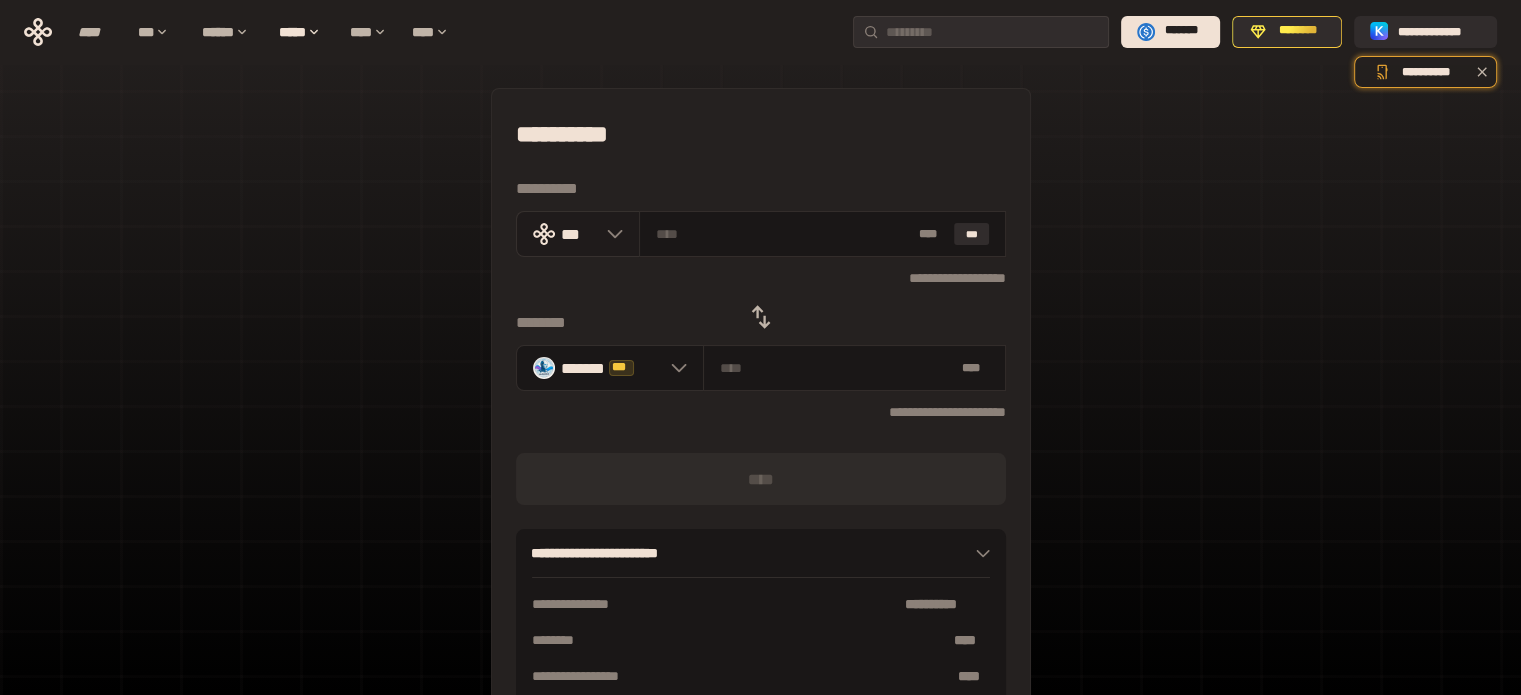 click 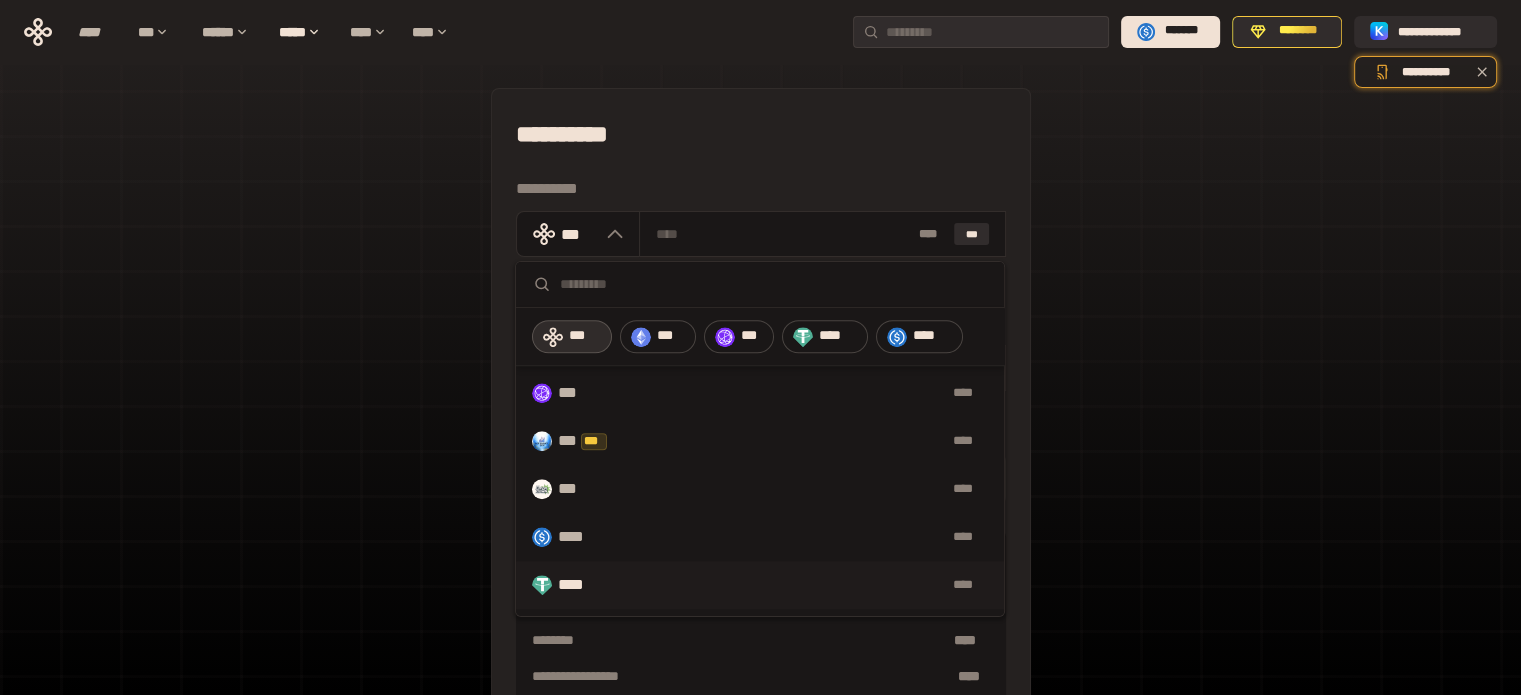 scroll, scrollTop: 1685, scrollLeft: 0, axis: vertical 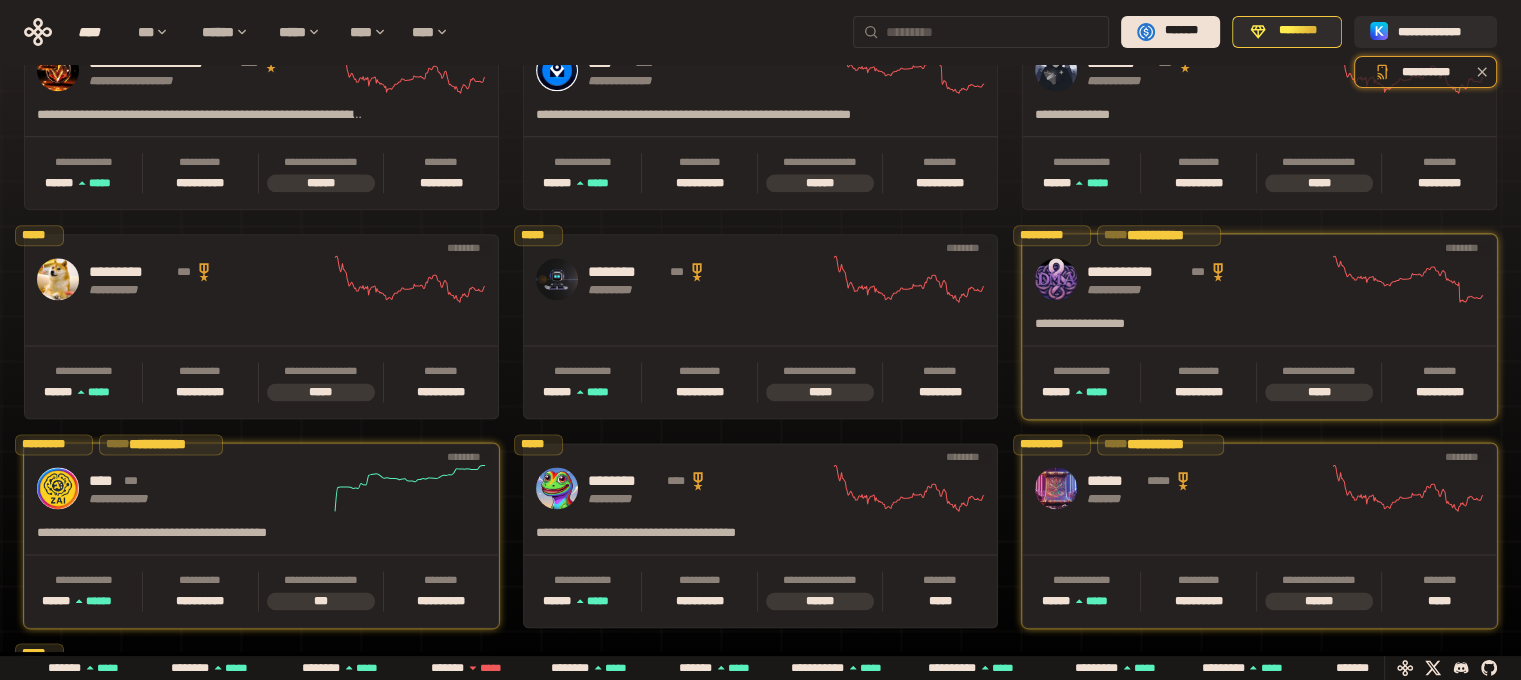 click at bounding box center [993, 32] 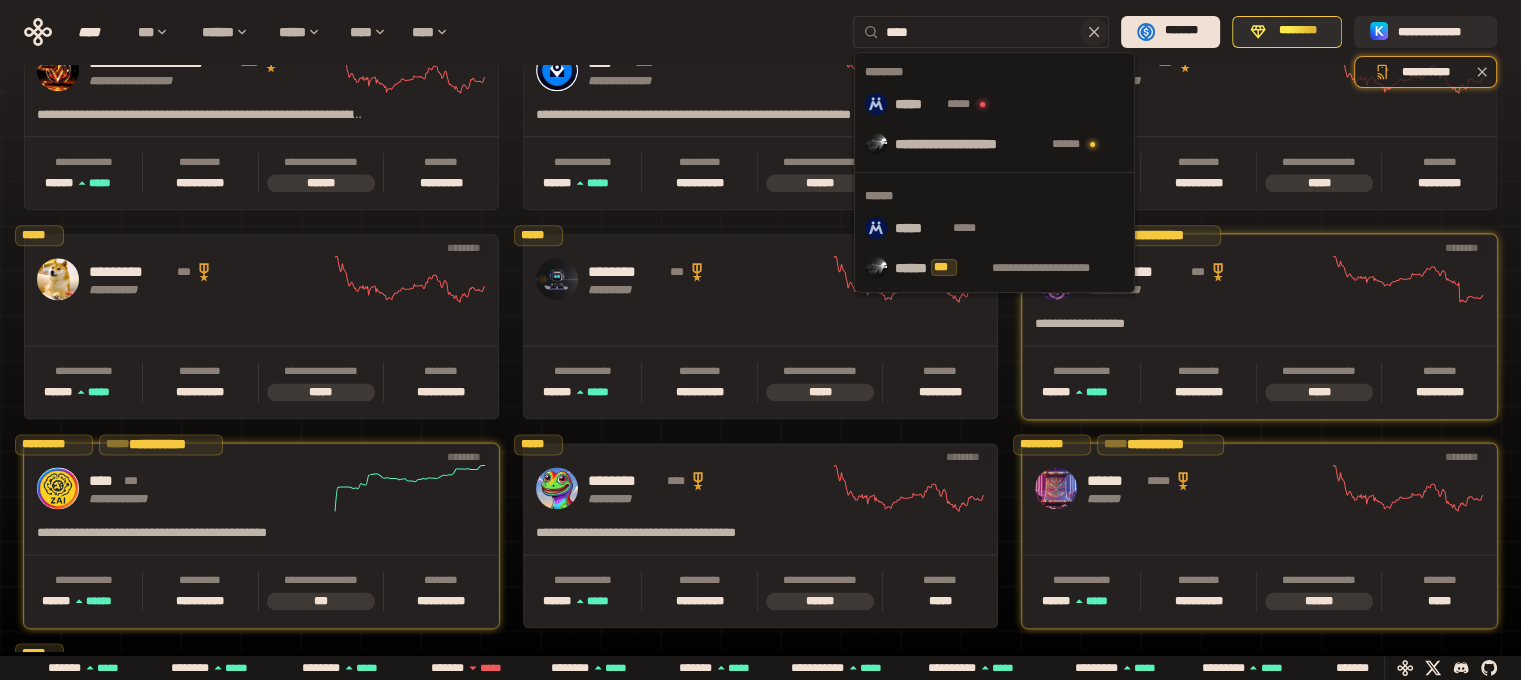 scroll, scrollTop: 0, scrollLeft: 16, axis: horizontal 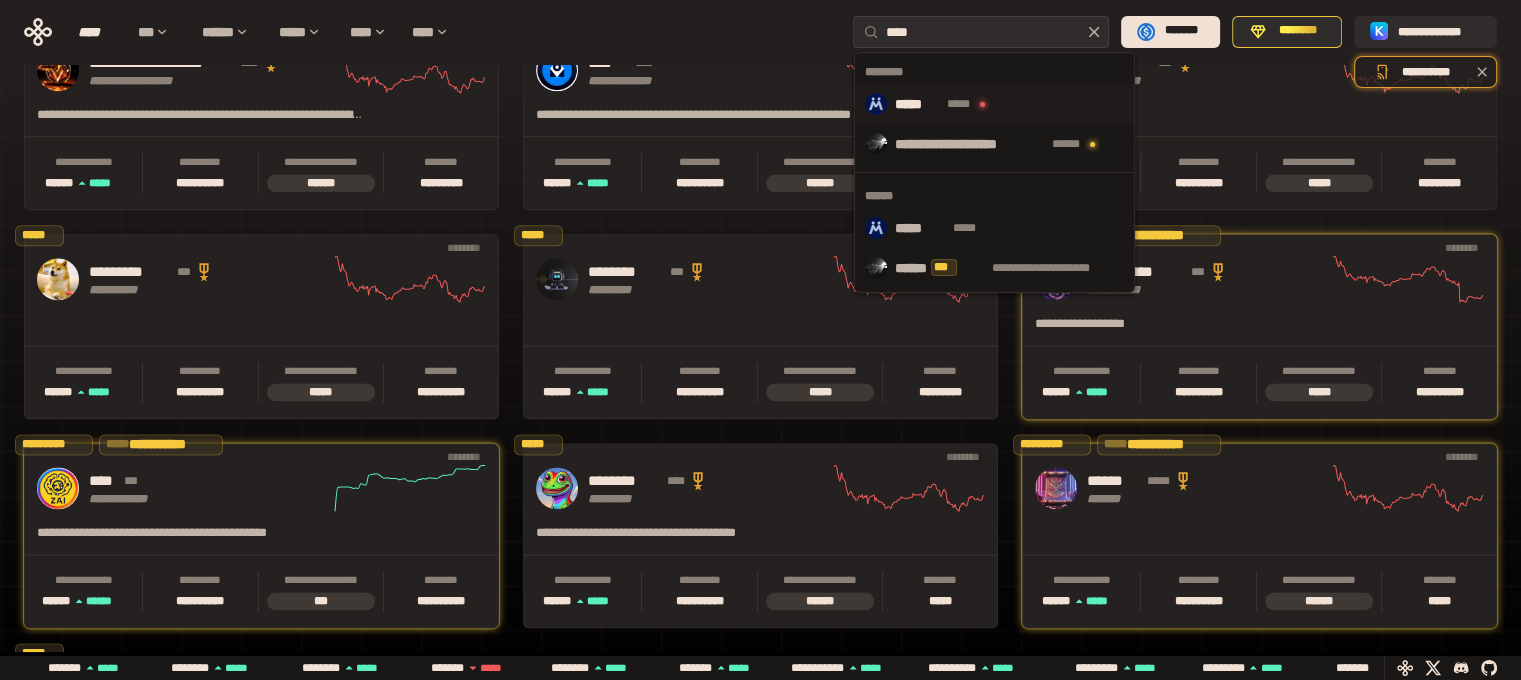 type on "****" 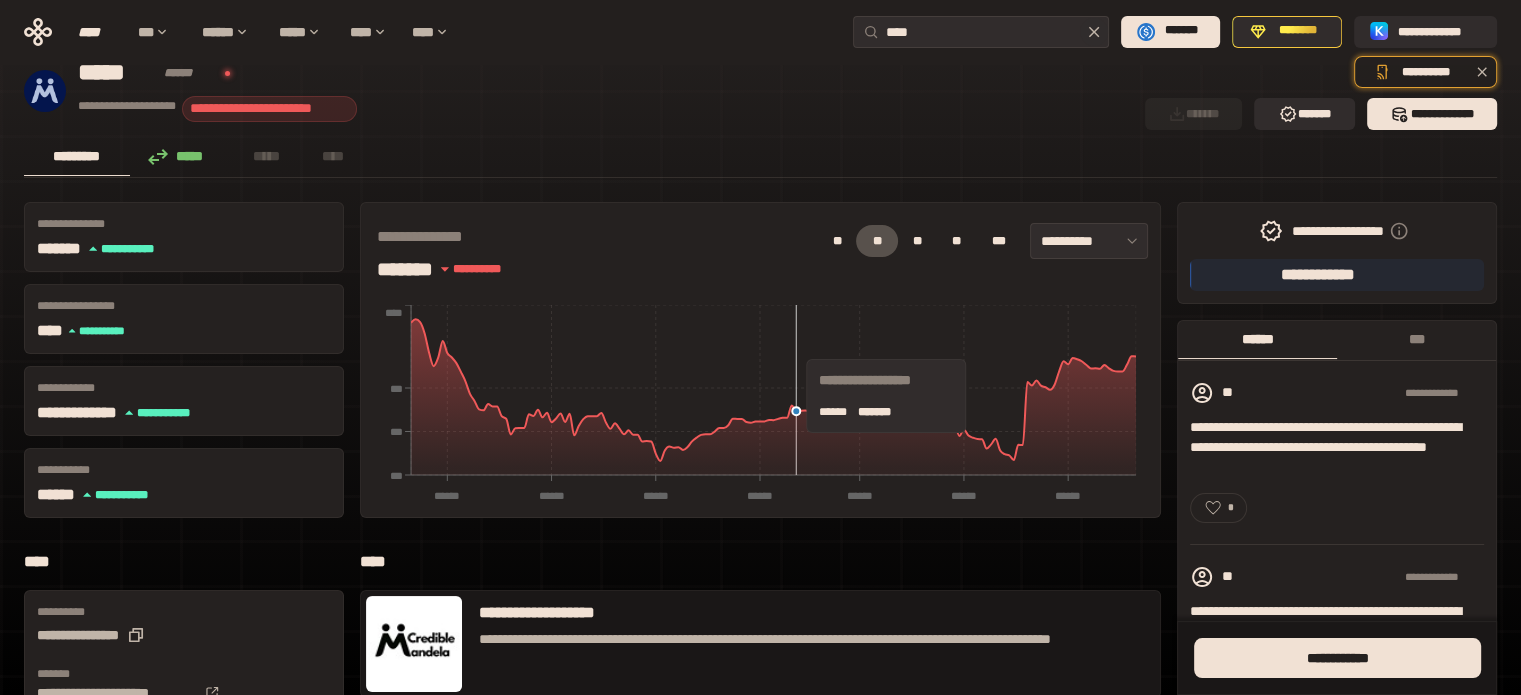 scroll, scrollTop: 0, scrollLeft: 0, axis: both 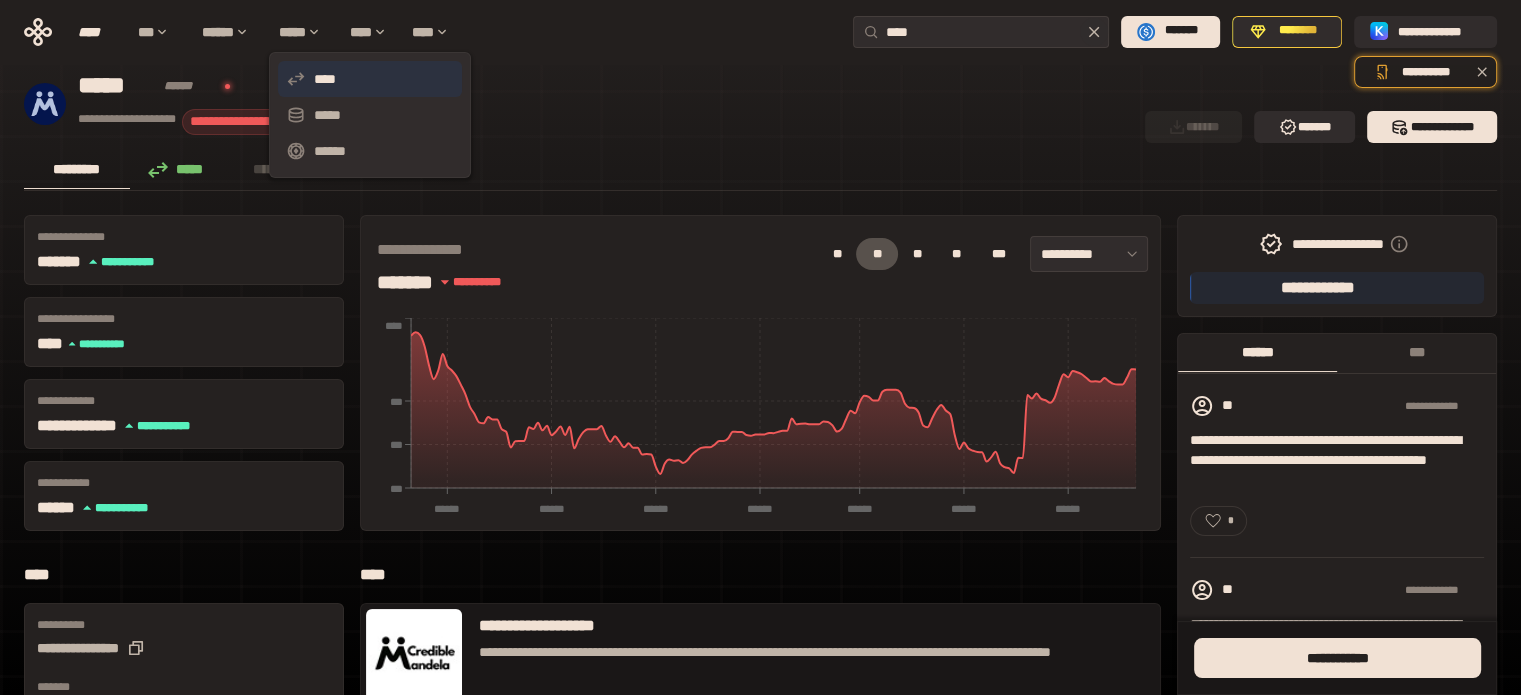 click on "****" at bounding box center (370, 79) 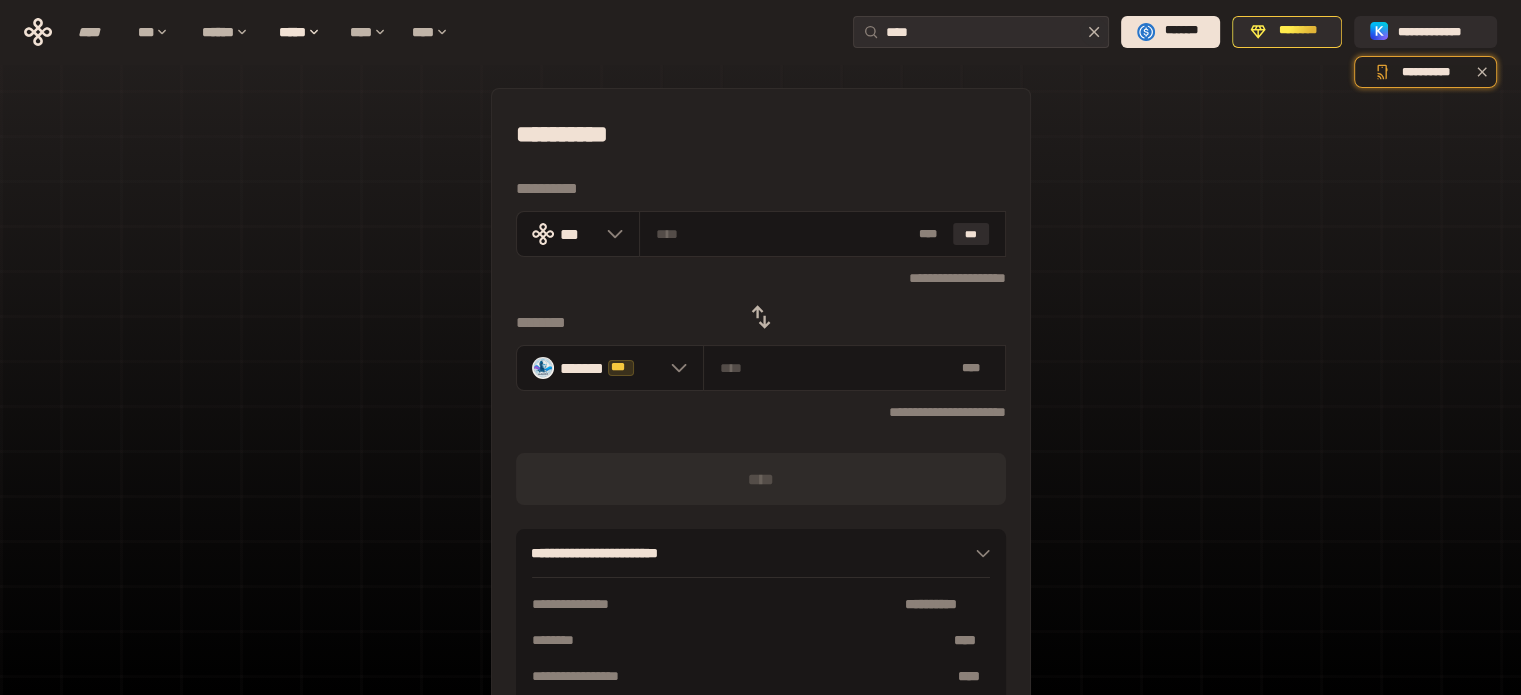 click 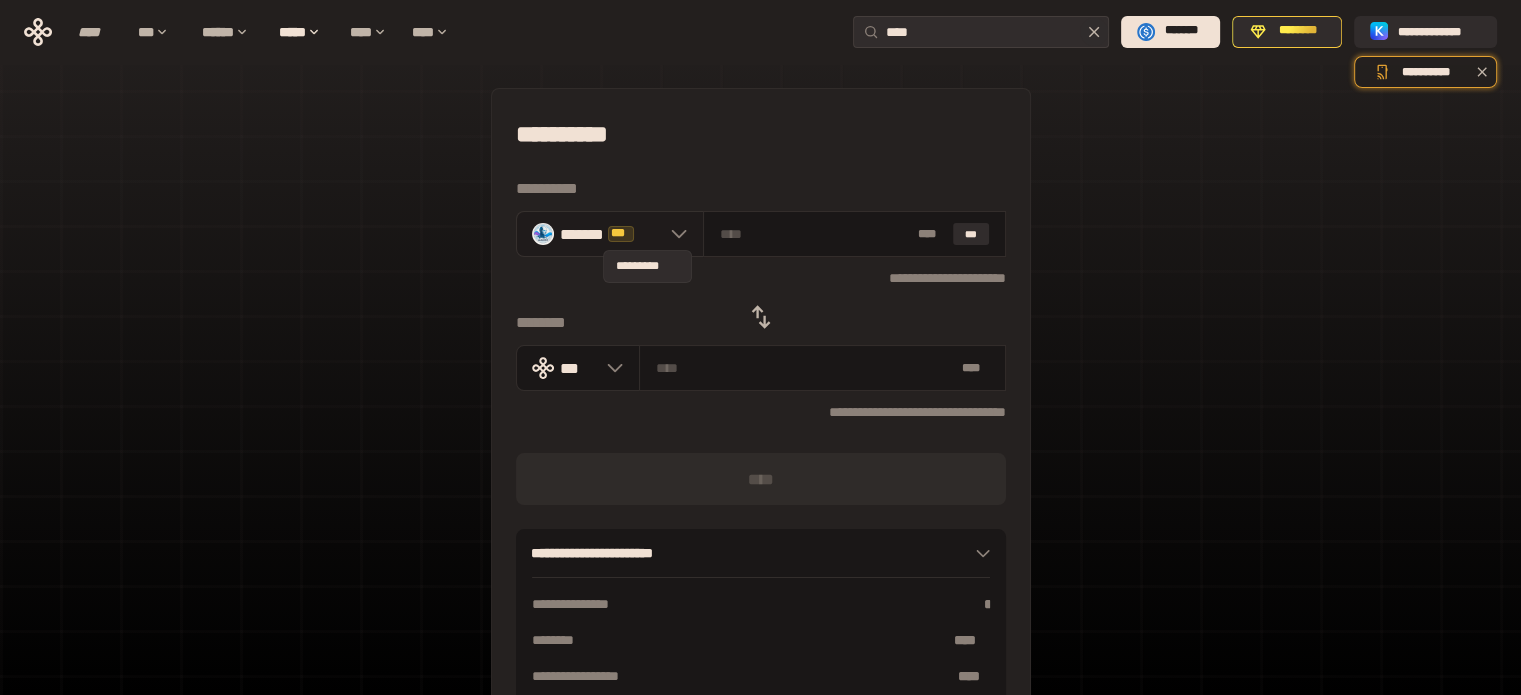 click on "***" at bounding box center [621, 234] 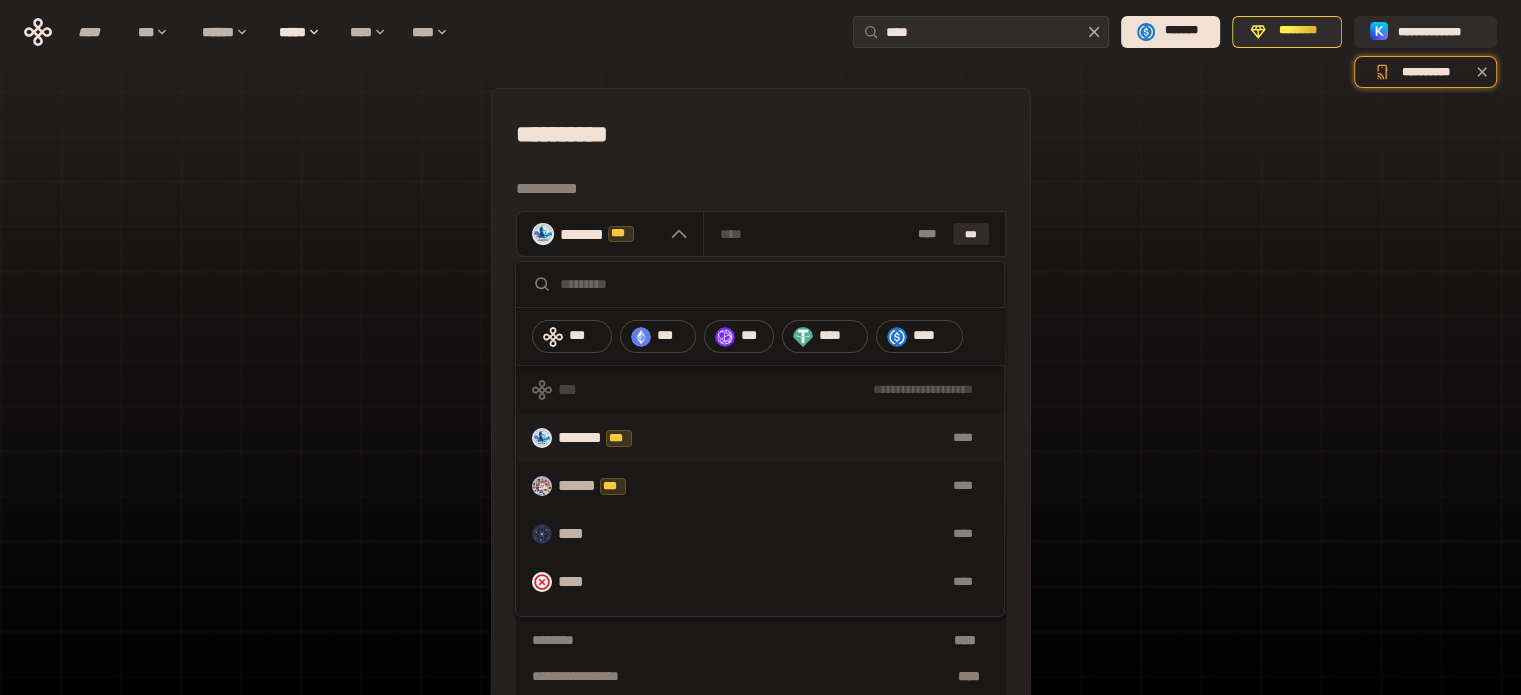 click at bounding box center [774, 284] 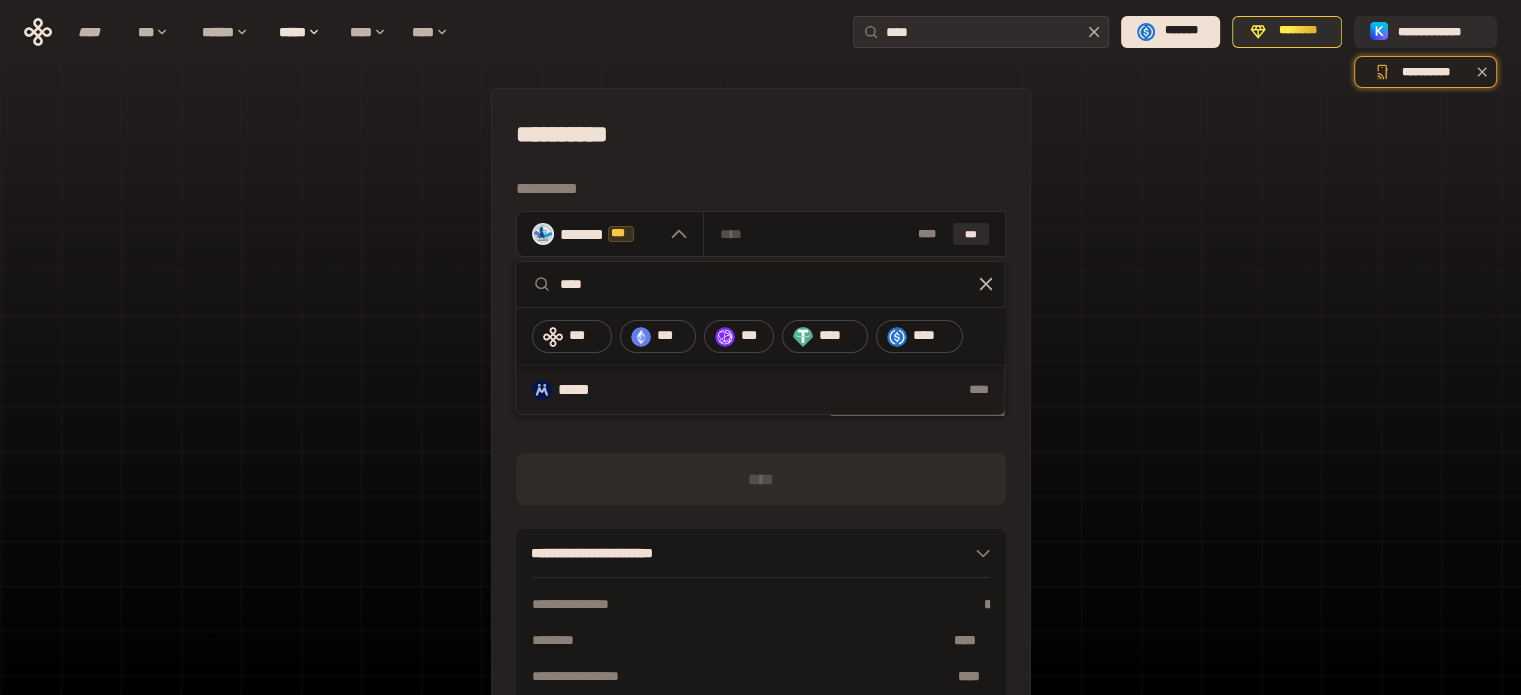 type on "****" 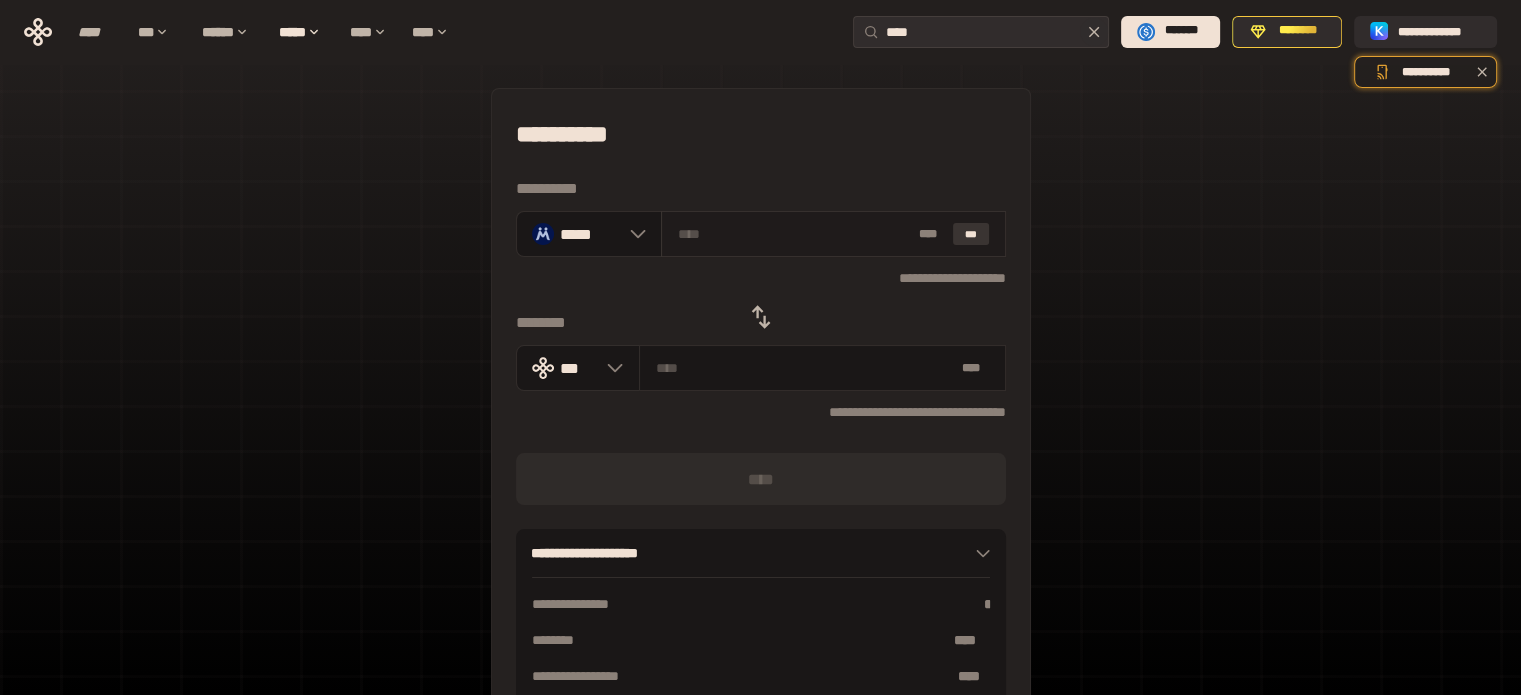 click on "***" at bounding box center (971, 234) 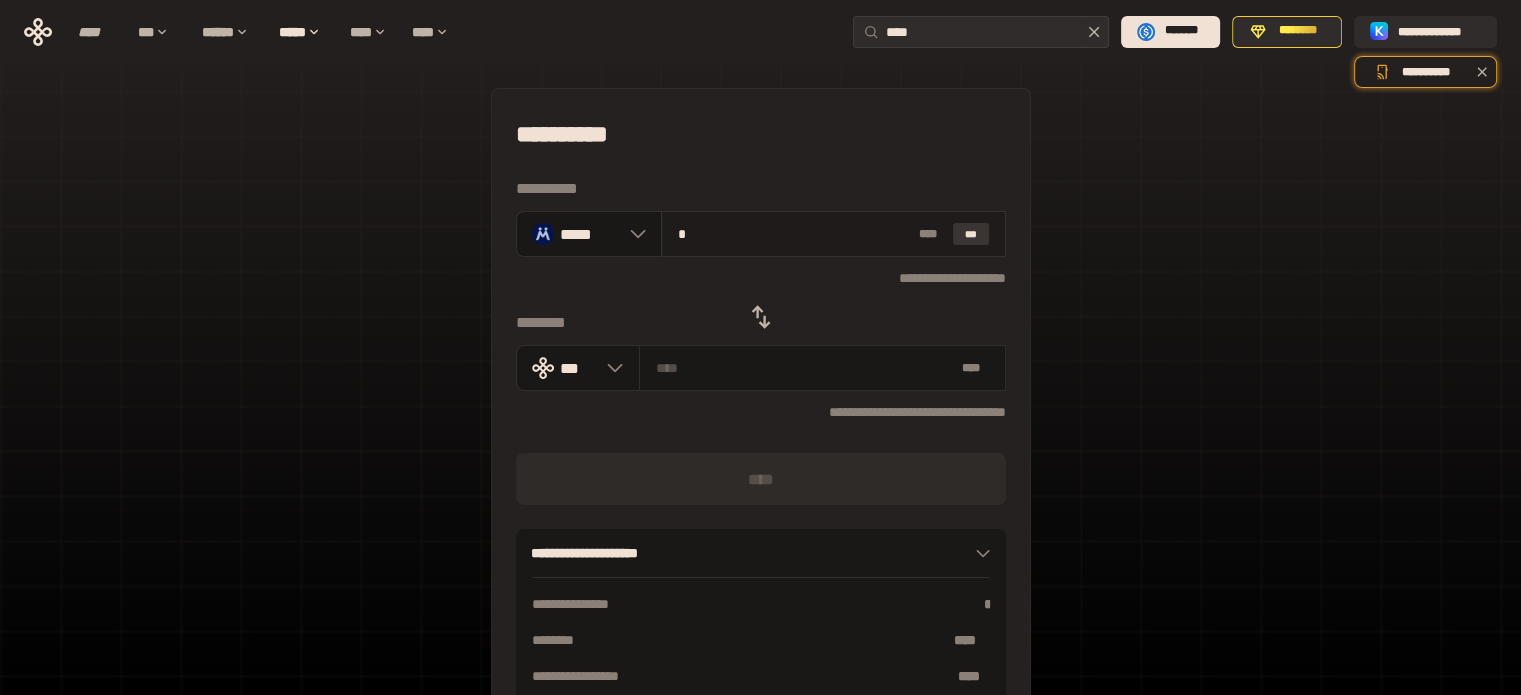 type 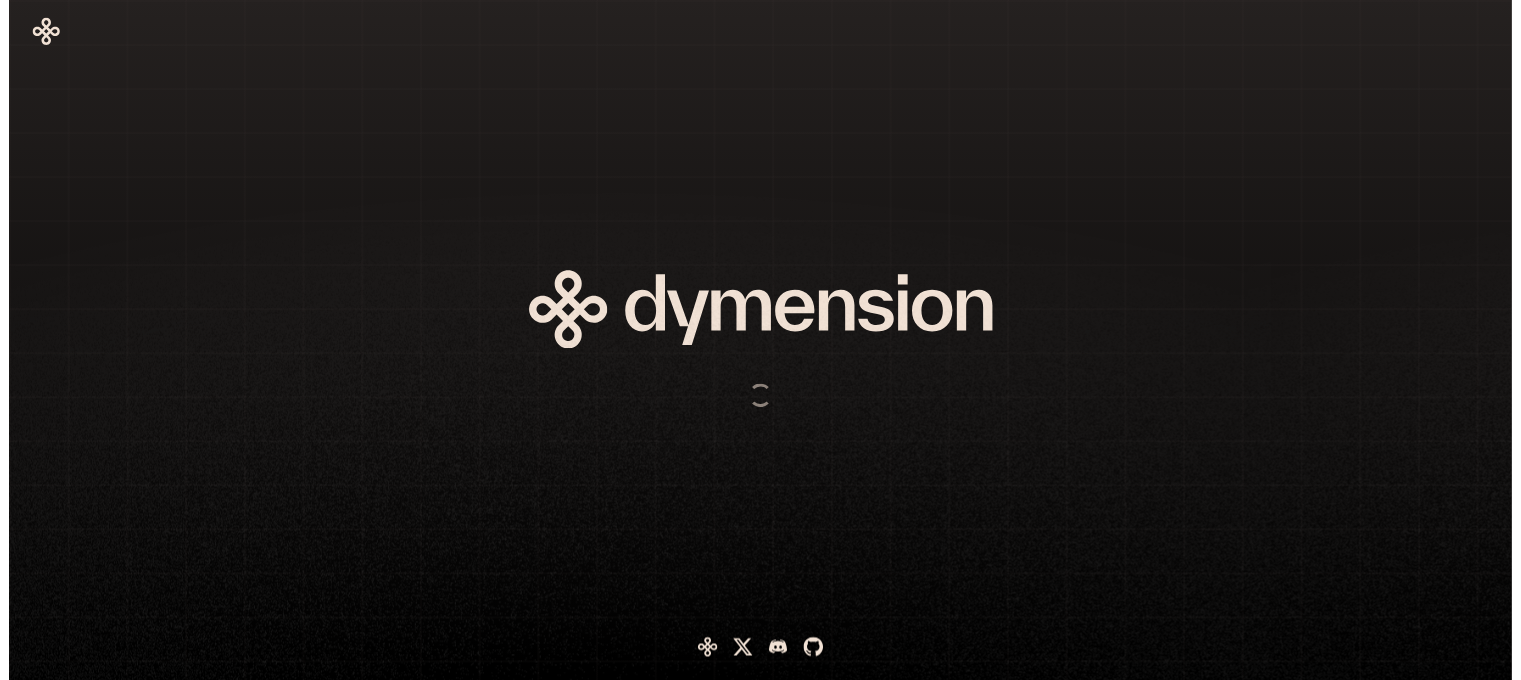scroll, scrollTop: 0, scrollLeft: 0, axis: both 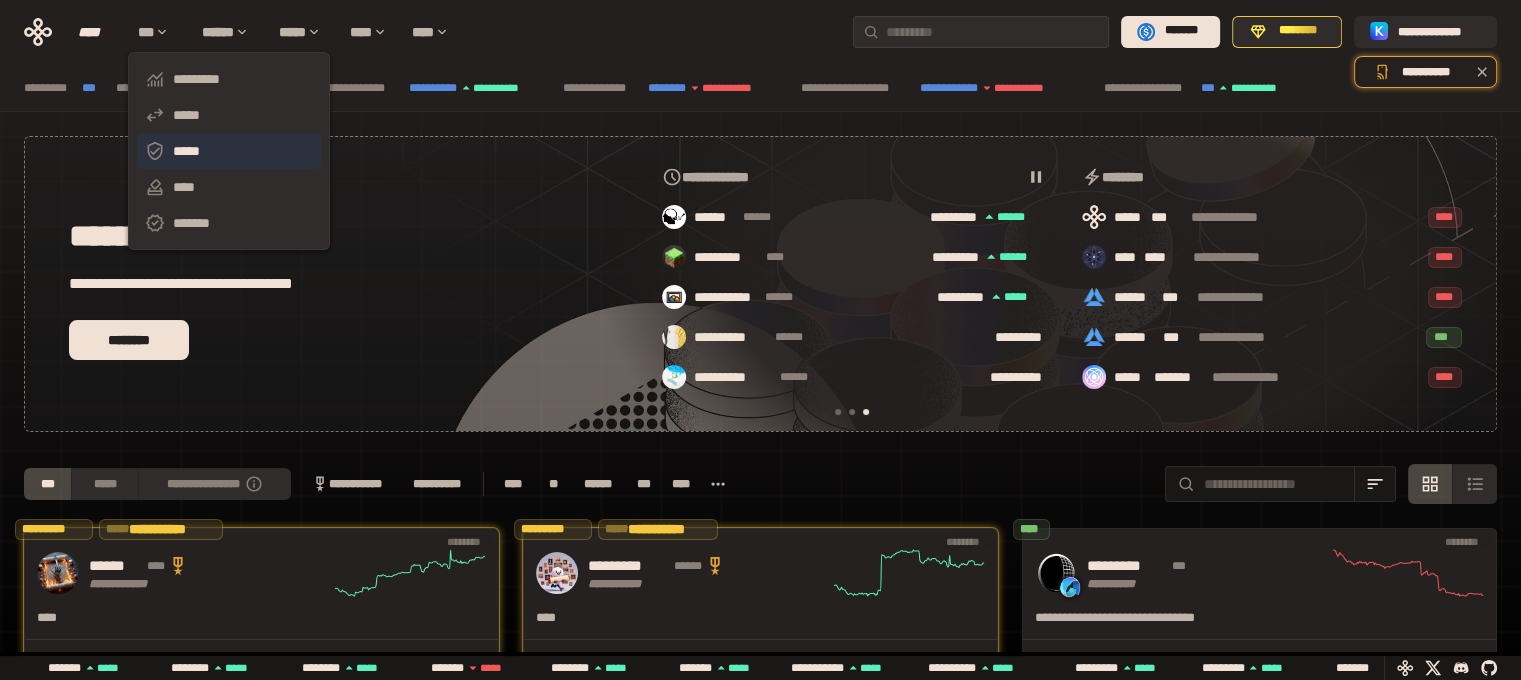 click on "*****" at bounding box center (229, 151) 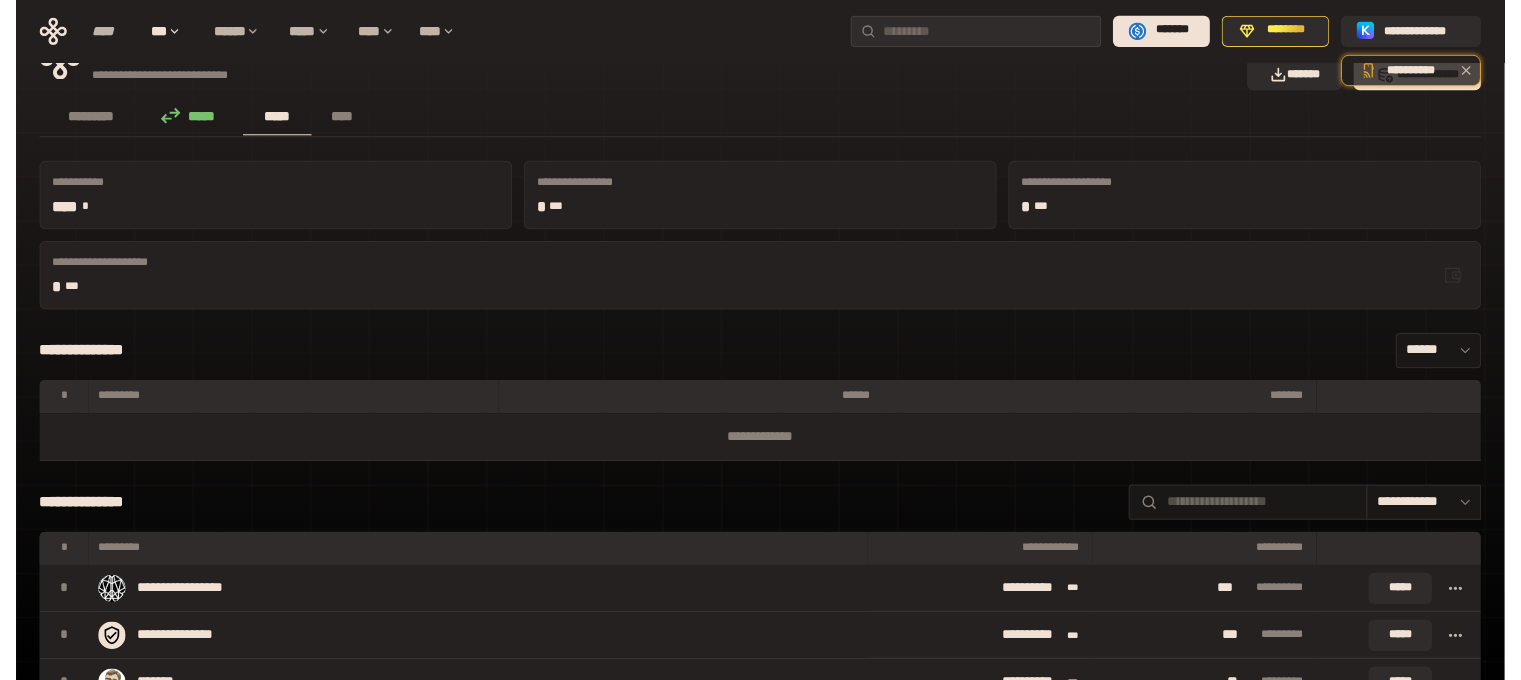 scroll, scrollTop: 0, scrollLeft: 0, axis: both 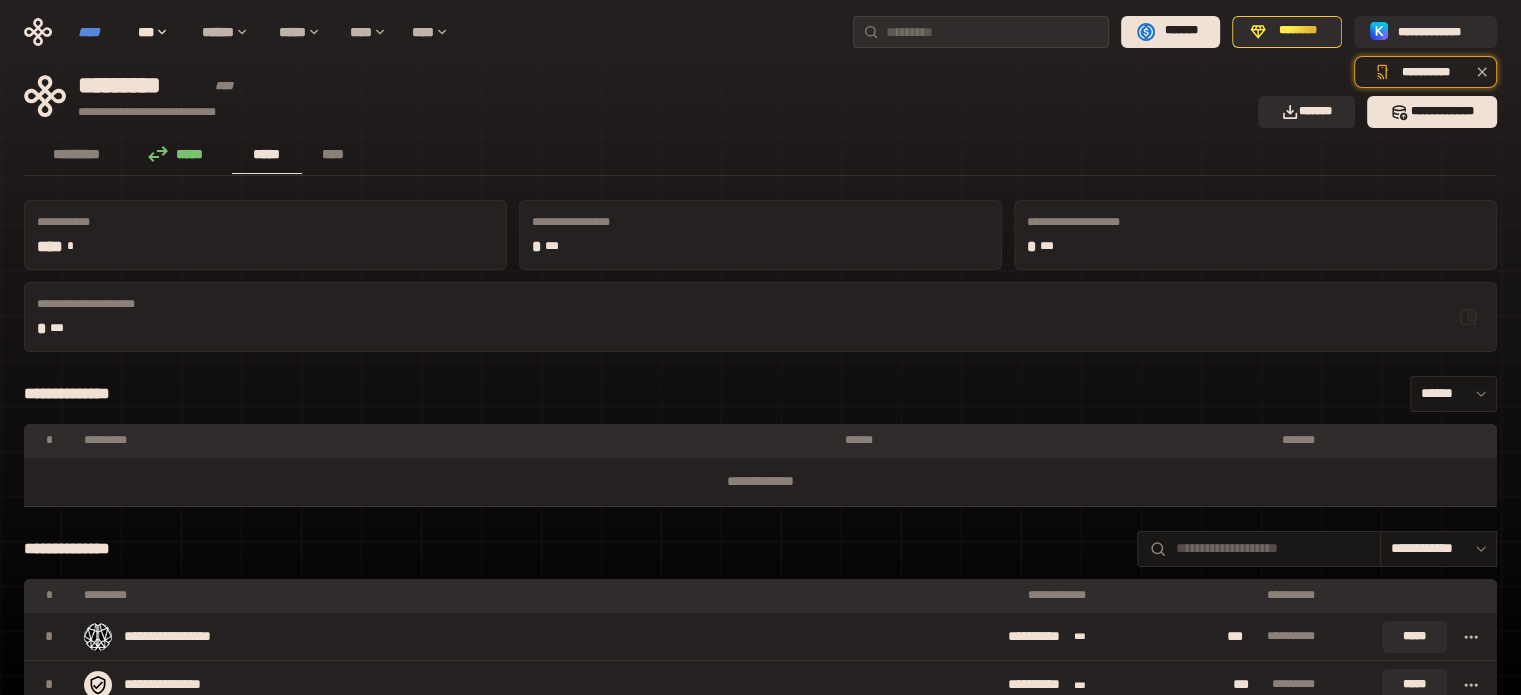 click on "****" at bounding box center (98, 32) 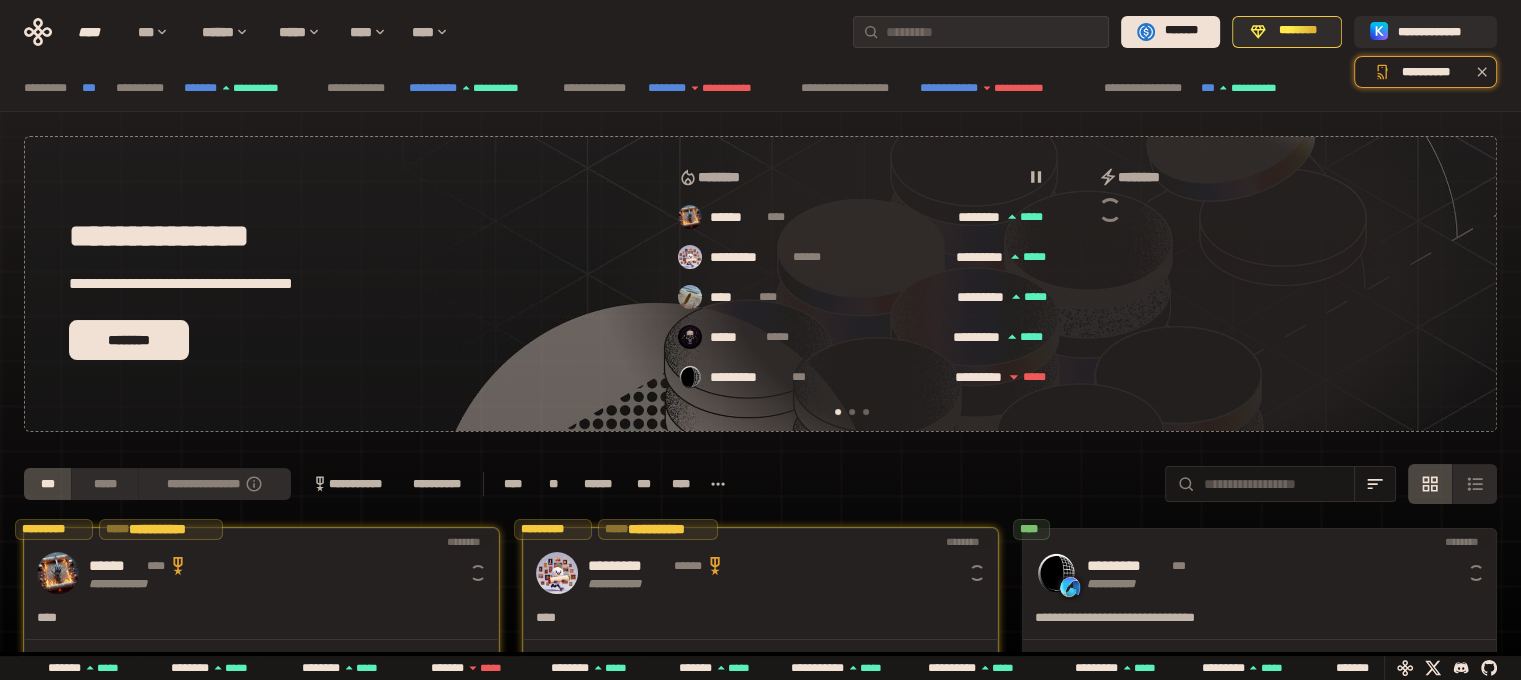 scroll, scrollTop: 0, scrollLeft: 16, axis: horizontal 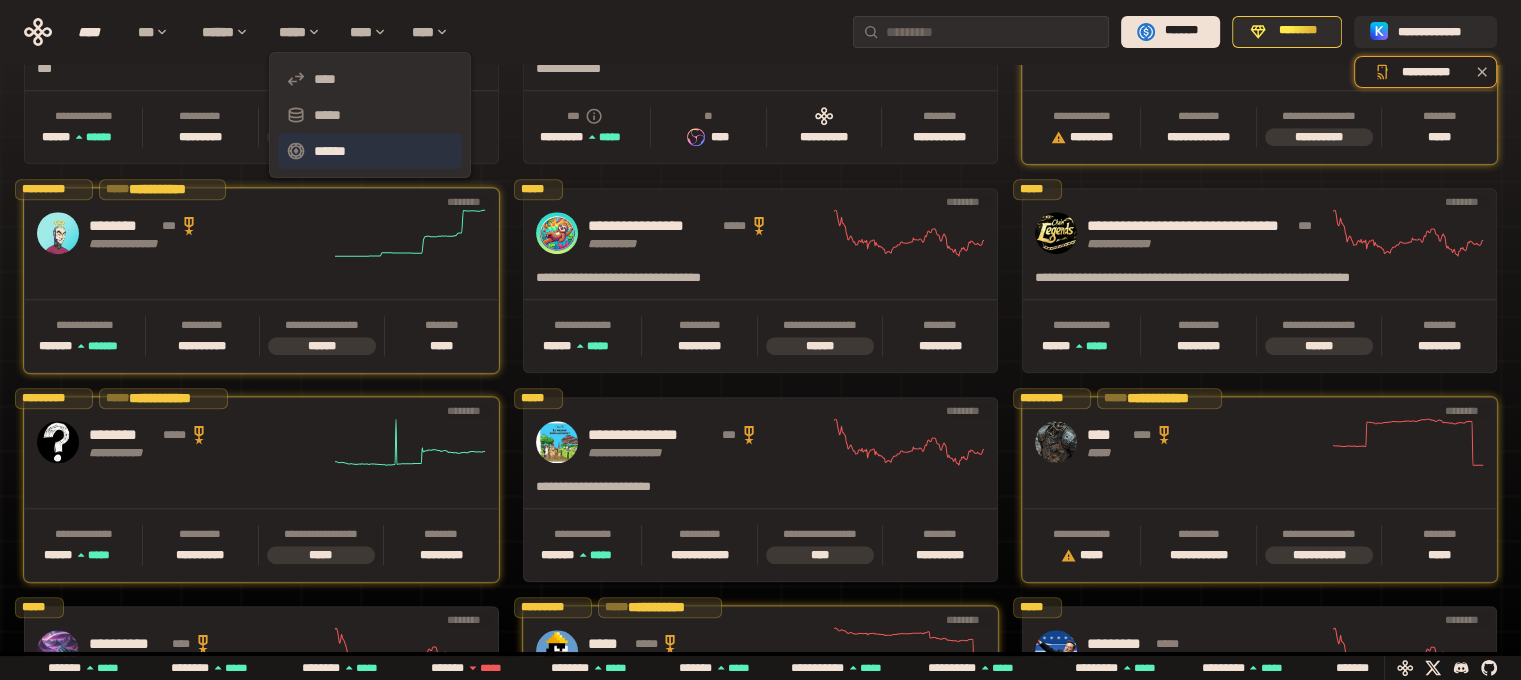 click on "******" at bounding box center (370, 151) 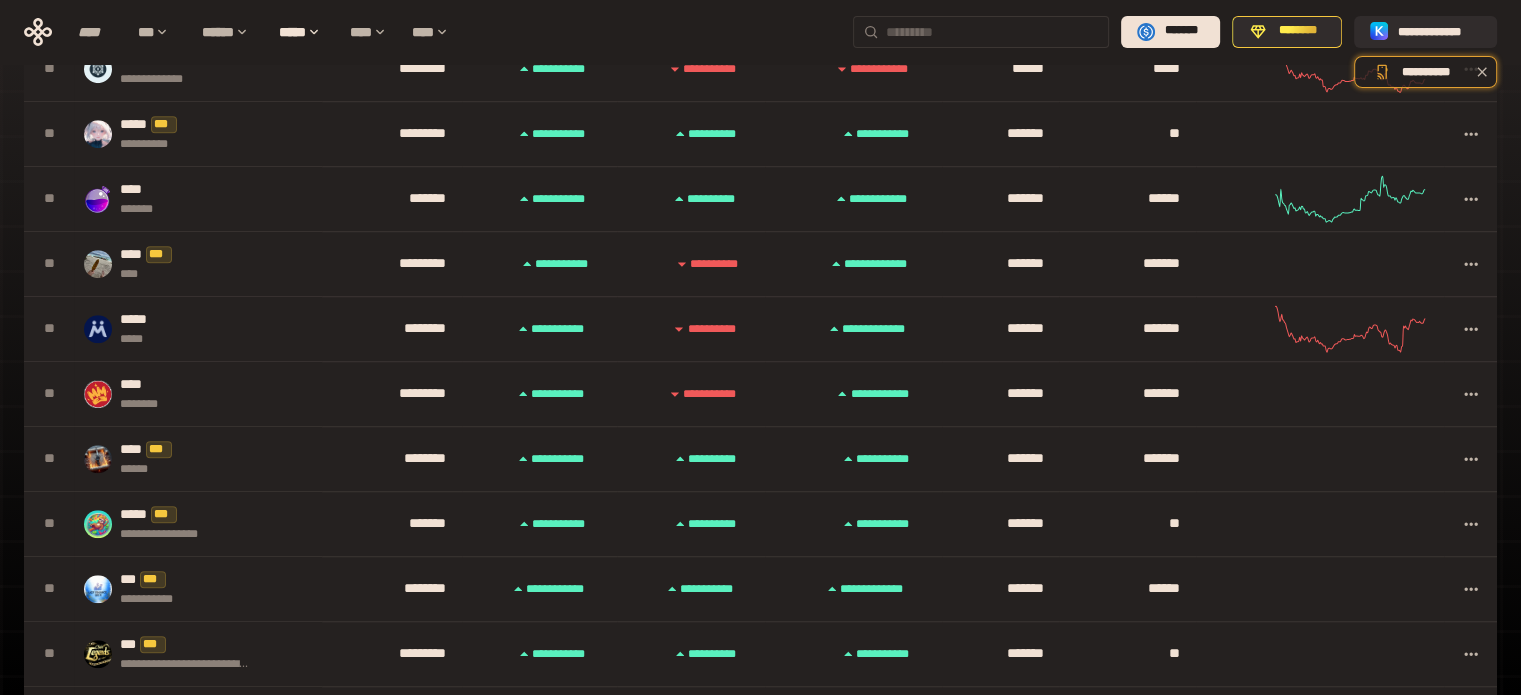 click at bounding box center (993, 32) 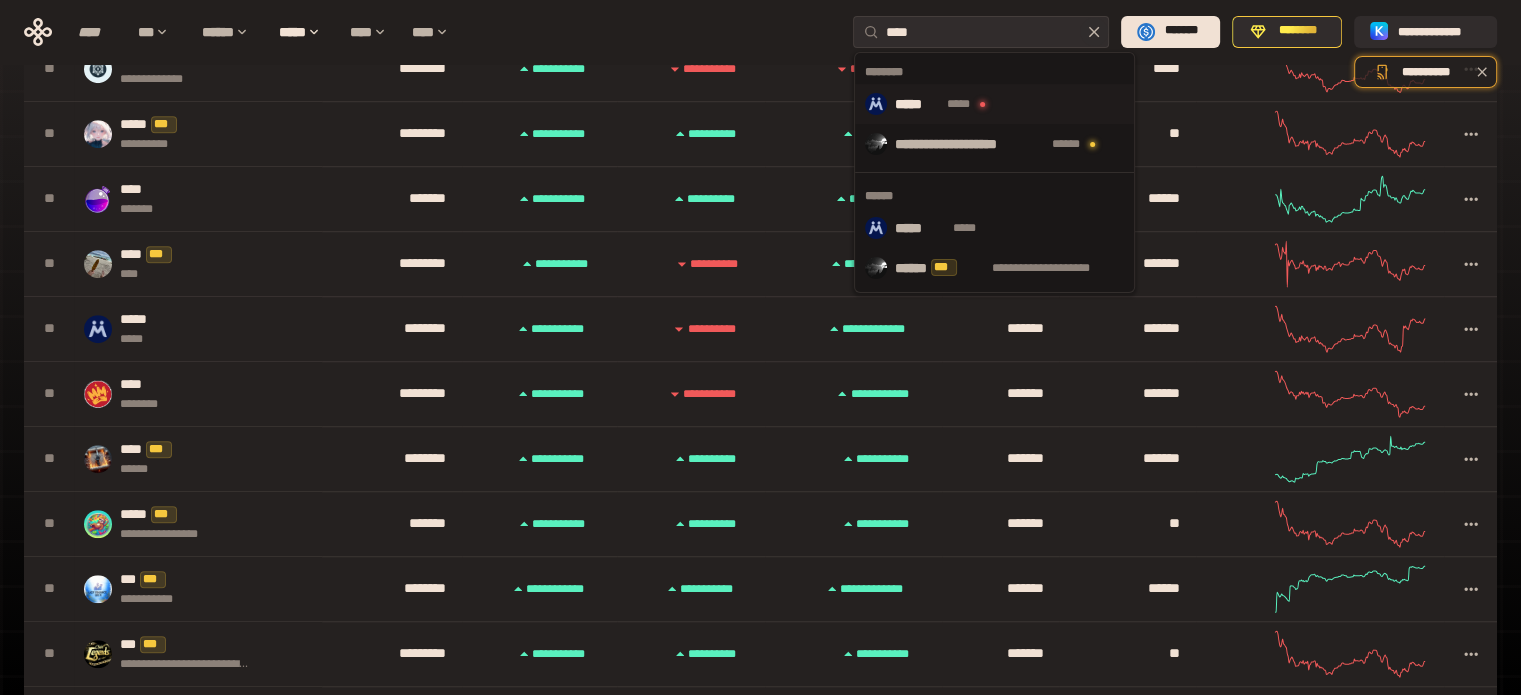 type on "****" 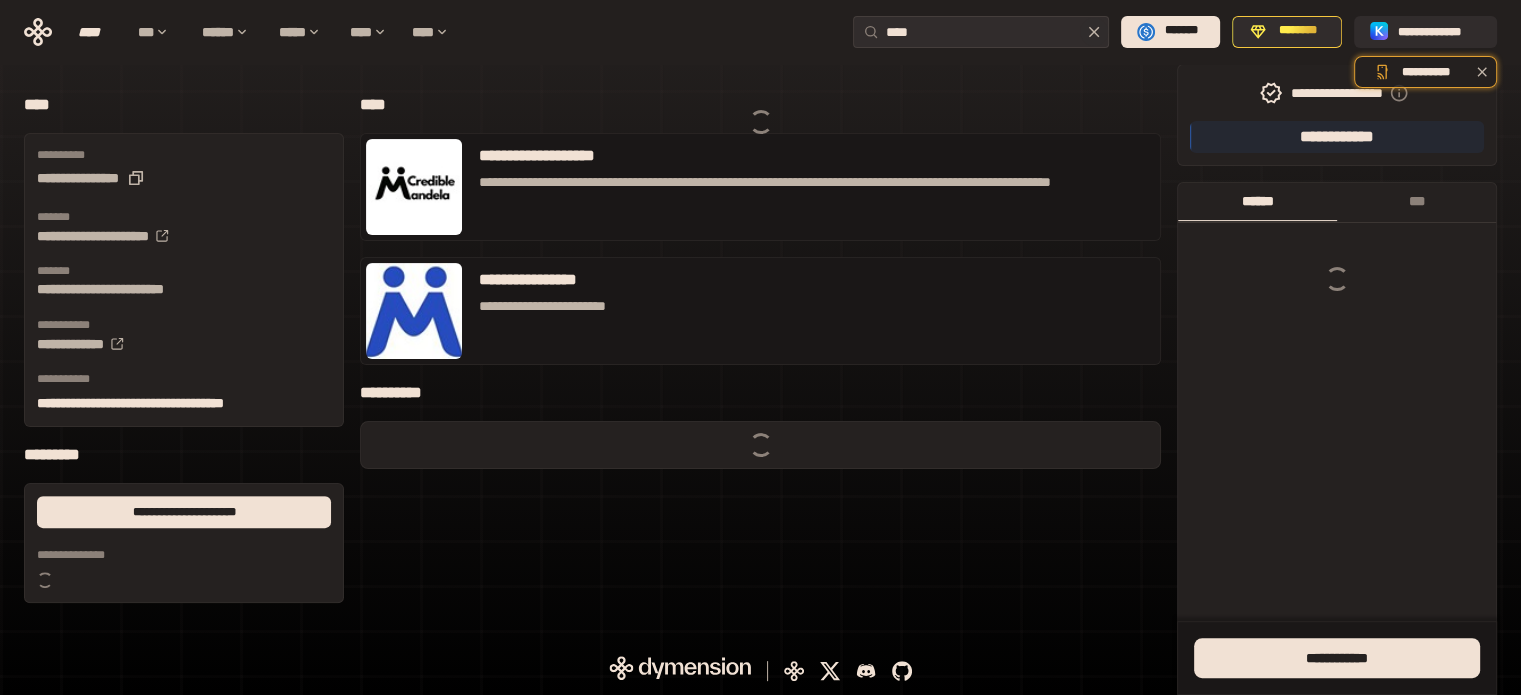 scroll, scrollTop: 468, scrollLeft: 0, axis: vertical 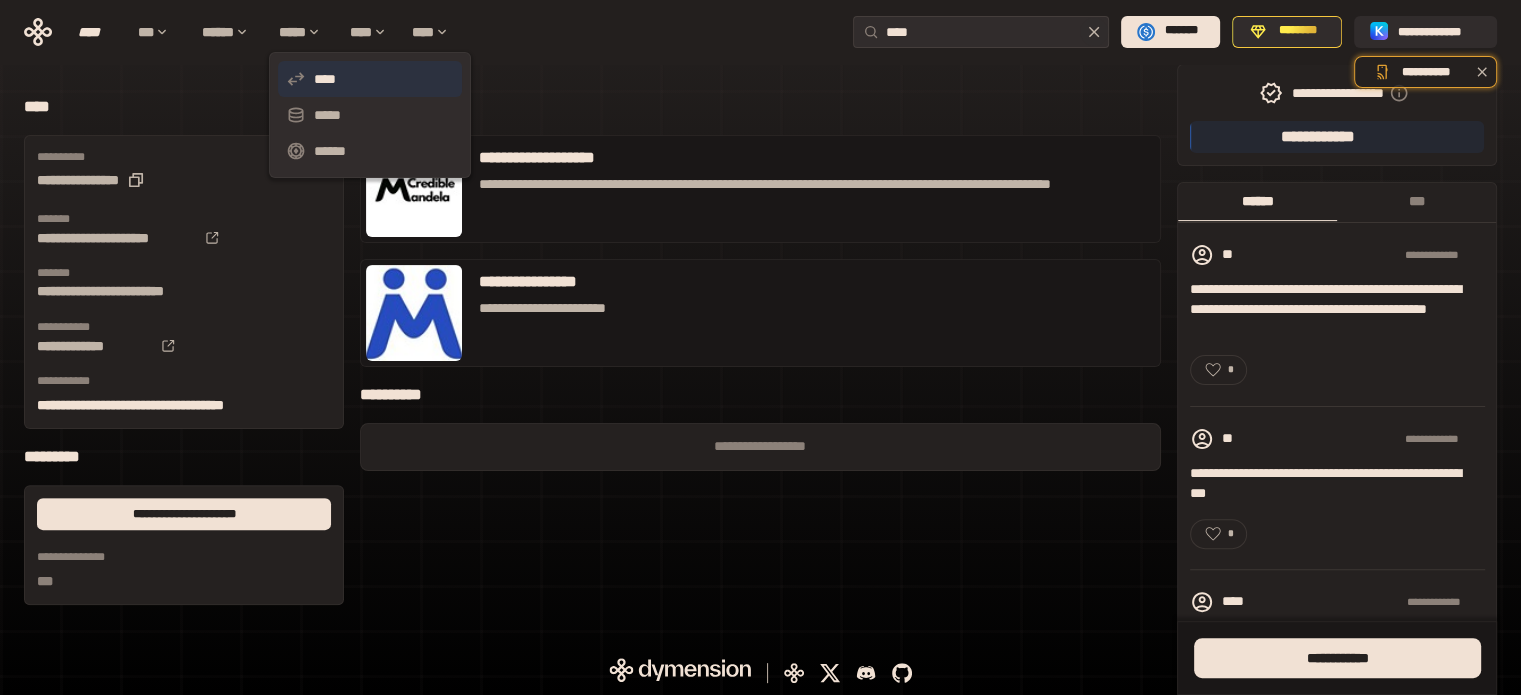 click on "****" at bounding box center (370, 79) 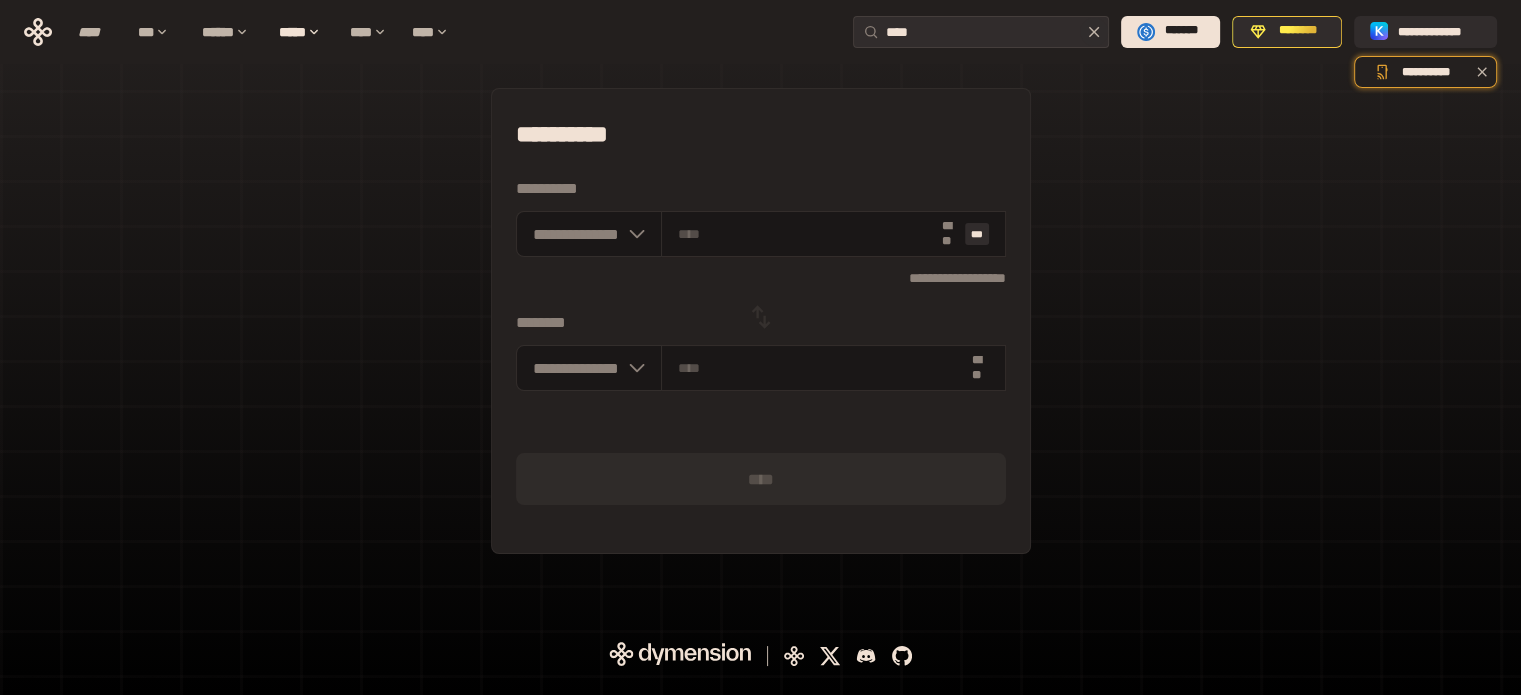 scroll, scrollTop: 0, scrollLeft: 0, axis: both 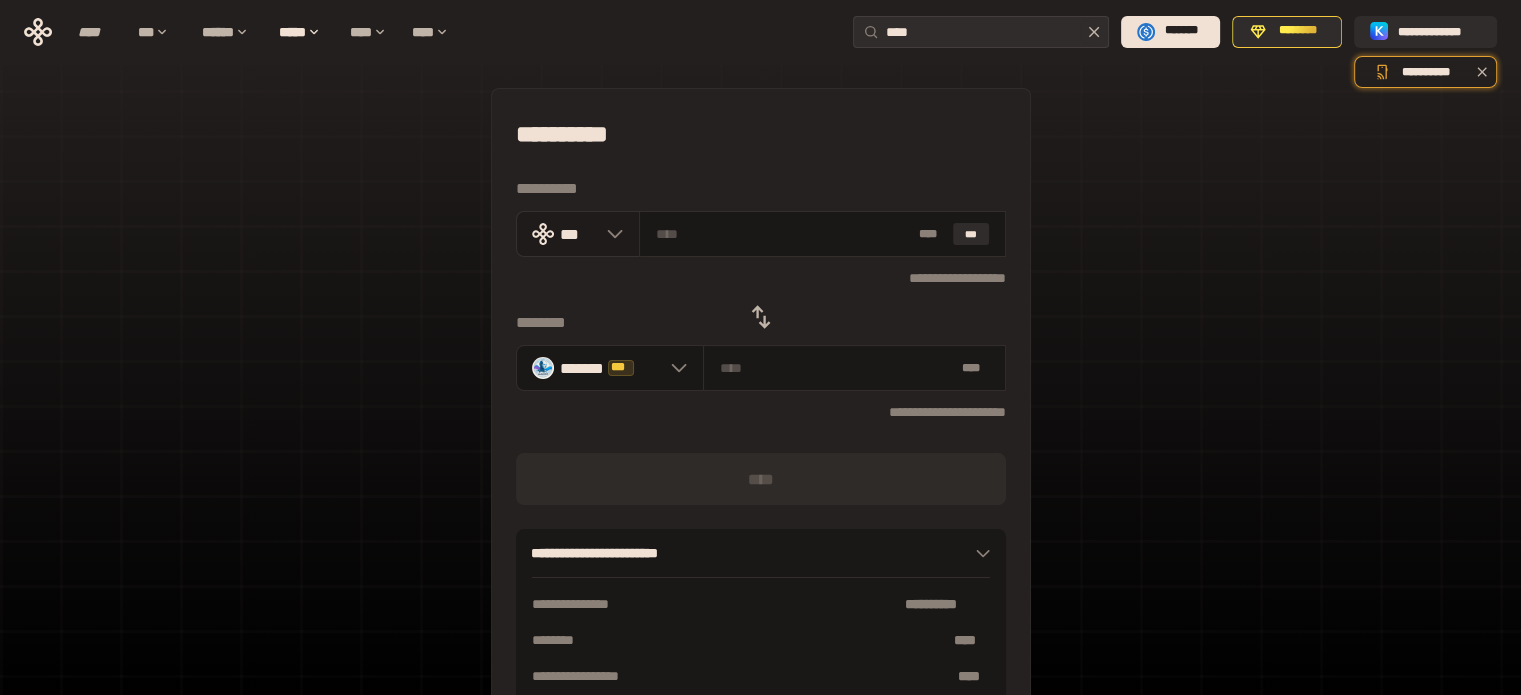 click 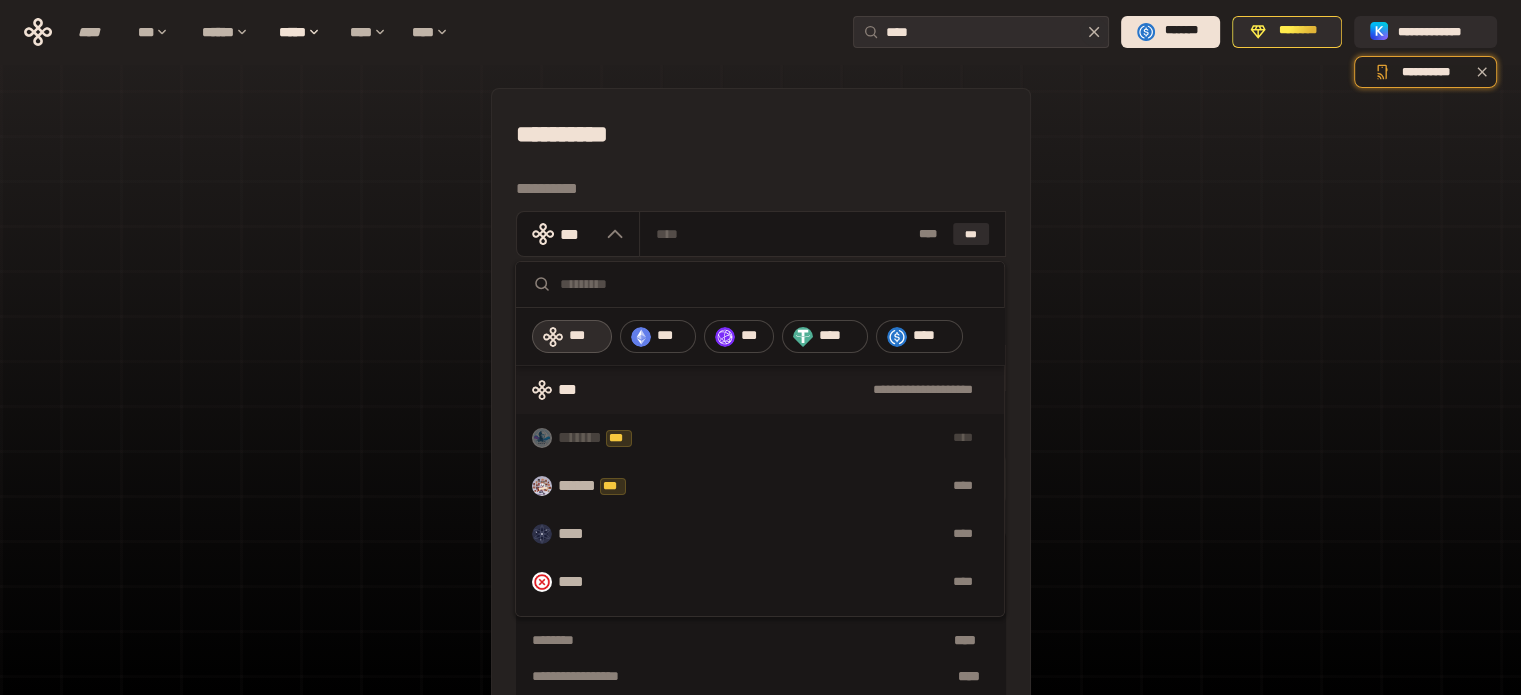 click at bounding box center (774, 284) 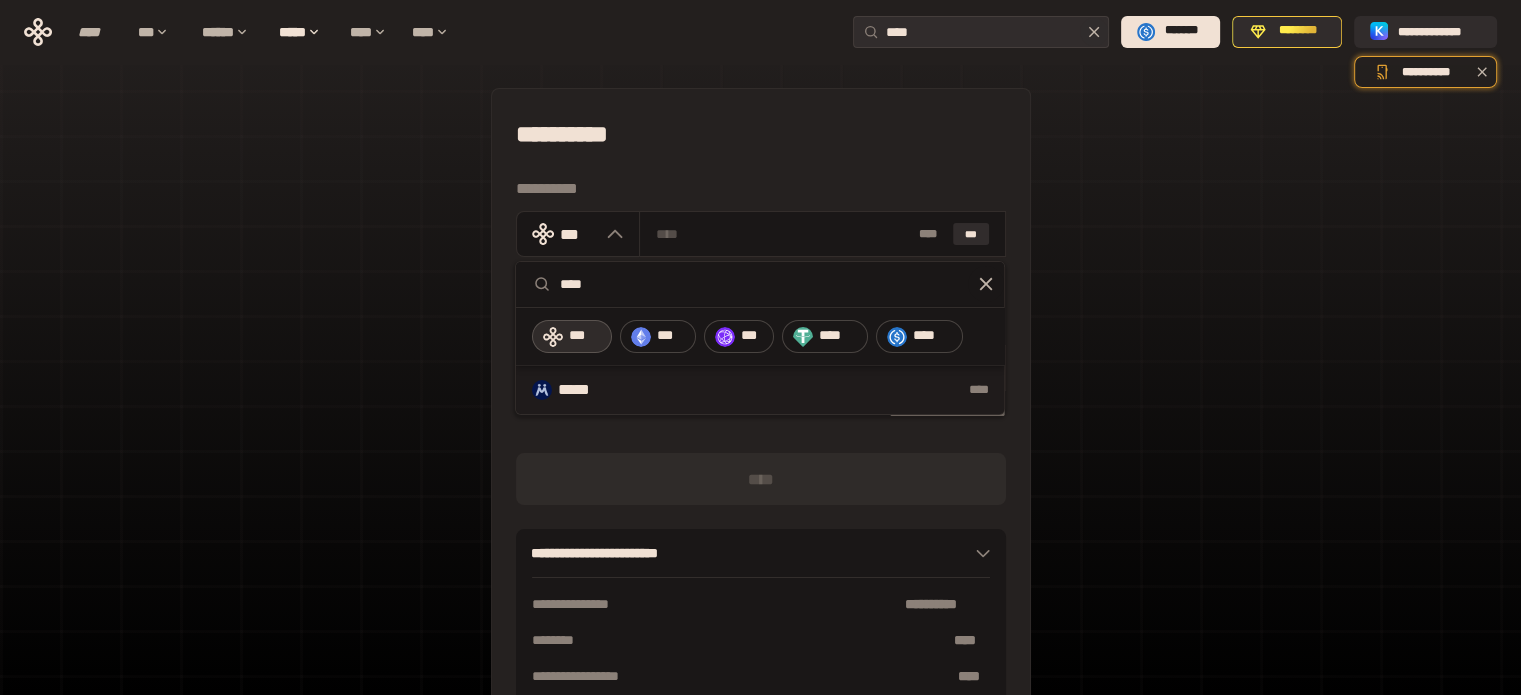 type on "****" 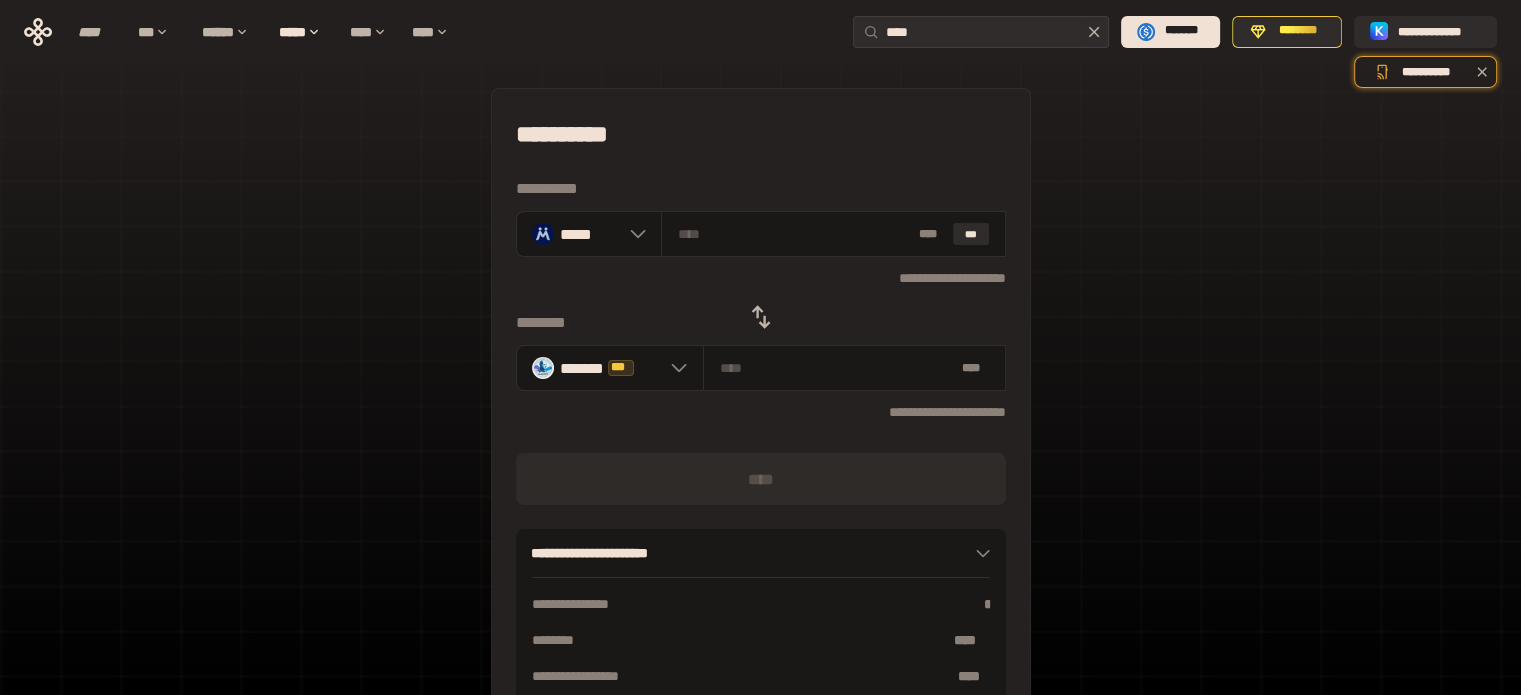 click on "**********" at bounding box center (760, 32) 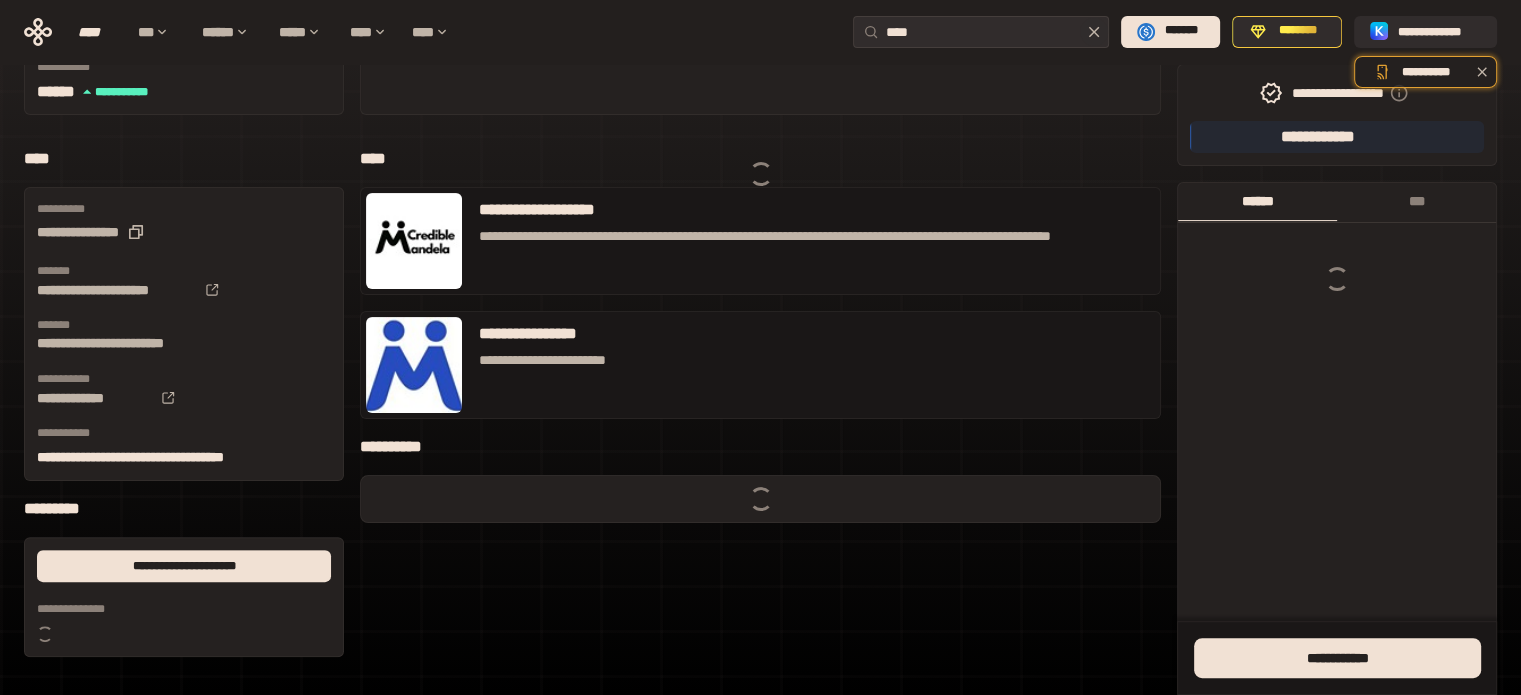 scroll, scrollTop: 468, scrollLeft: 0, axis: vertical 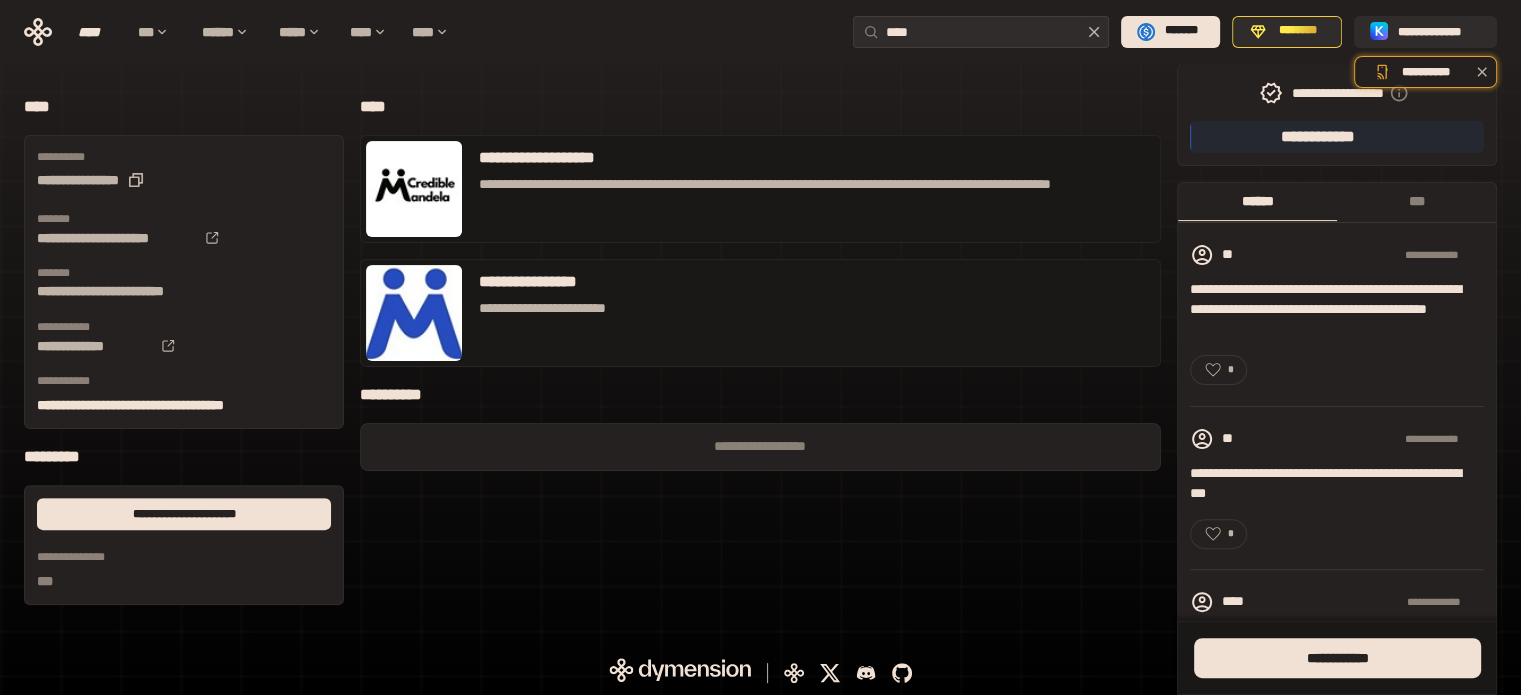 drag, startPoint x: 952, startPoint y: 34, endPoint x: 800, endPoint y: 47, distance: 152.5549 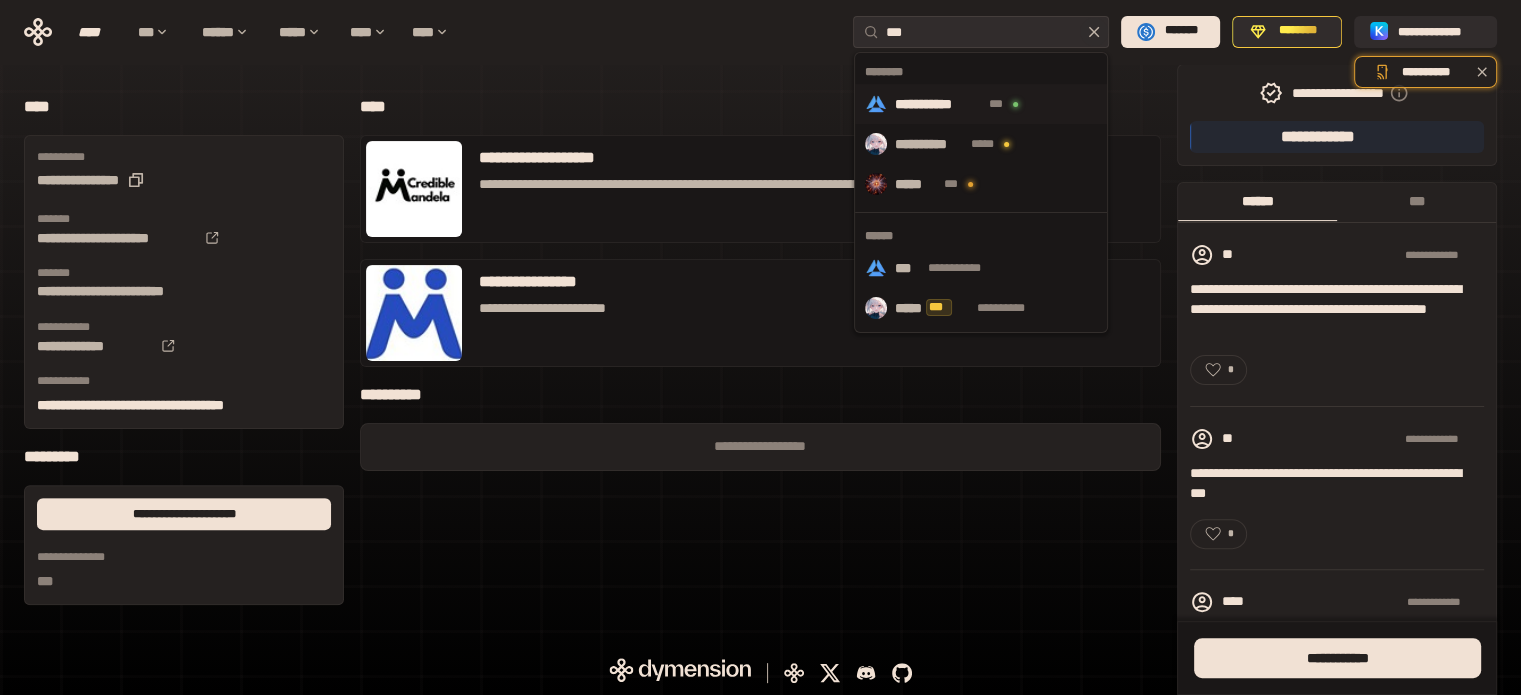 type on "***" 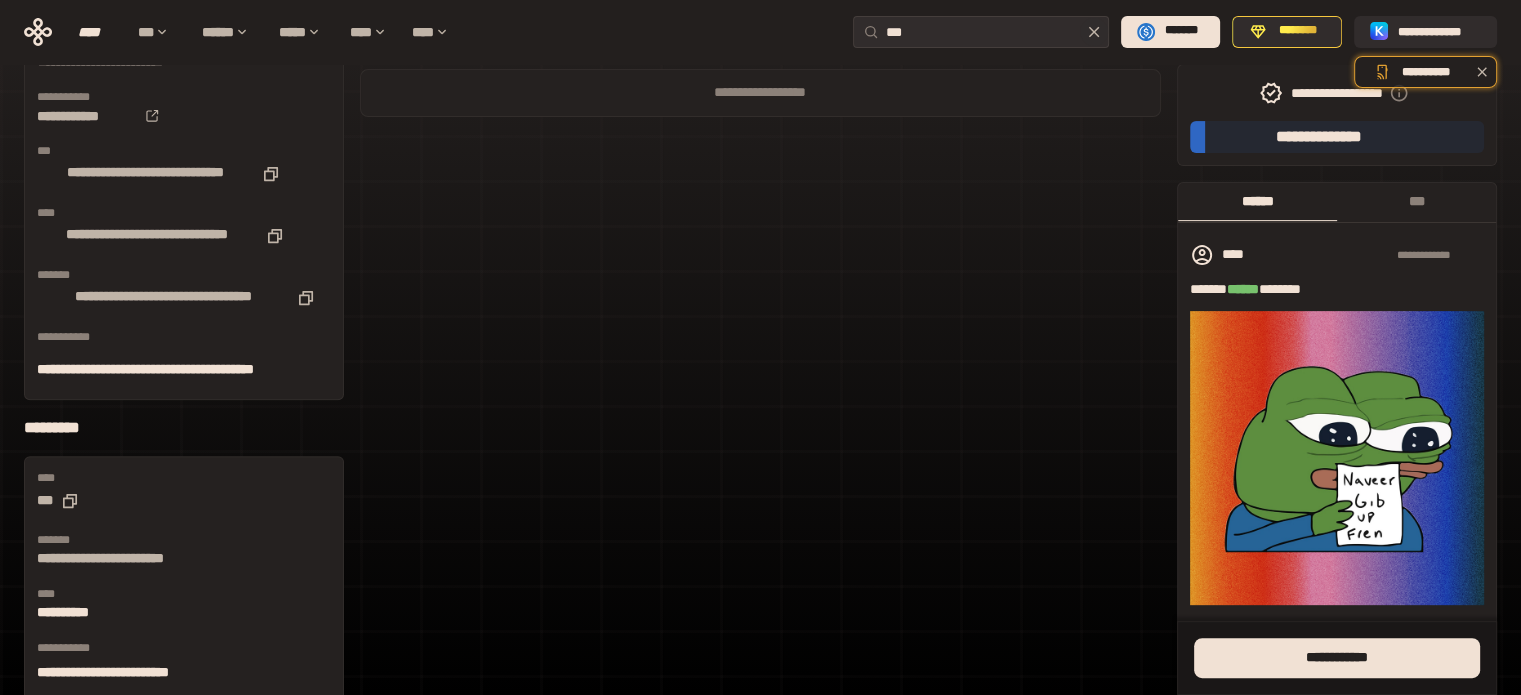 scroll, scrollTop: 834, scrollLeft: 0, axis: vertical 